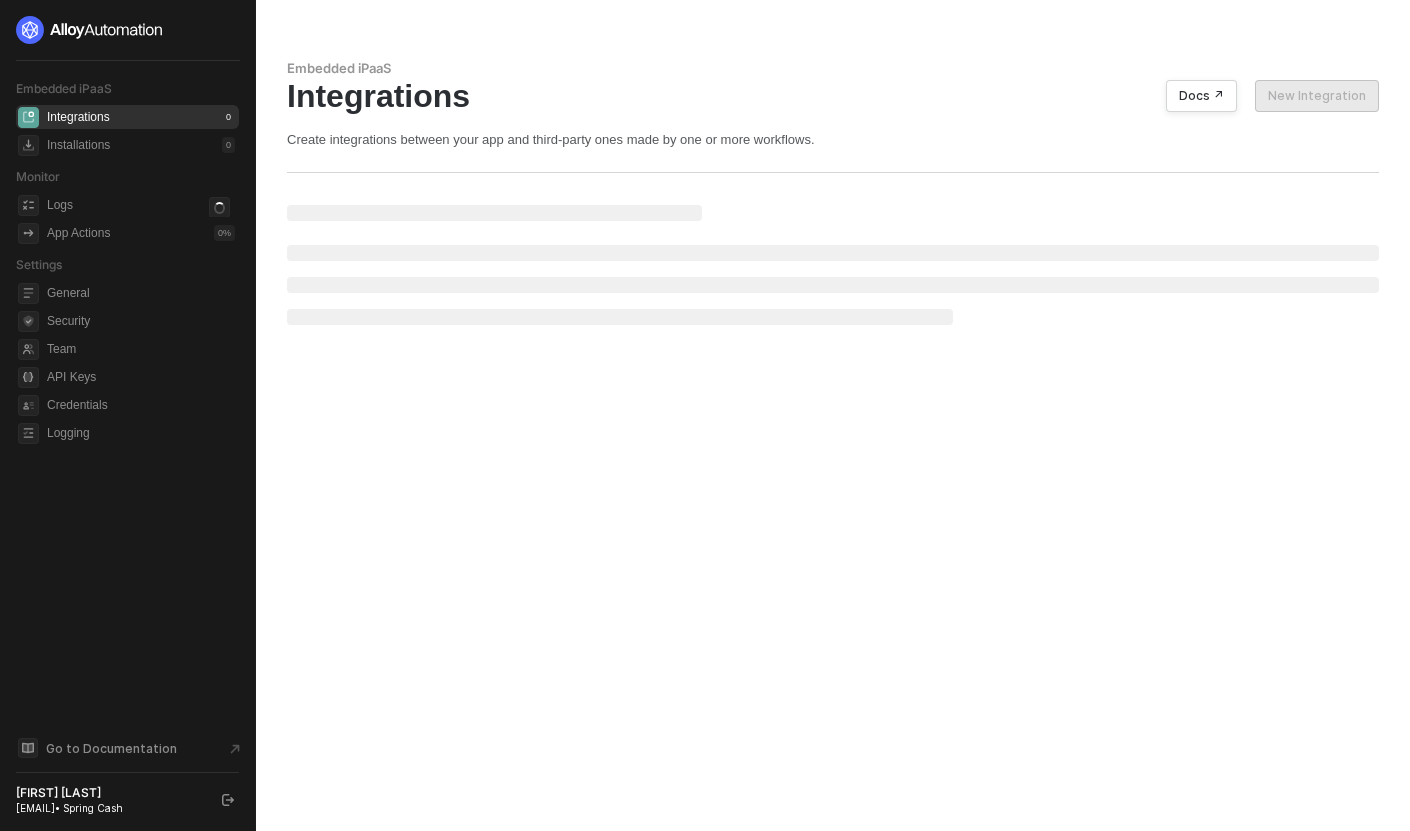 scroll, scrollTop: 0, scrollLeft: 0, axis: both 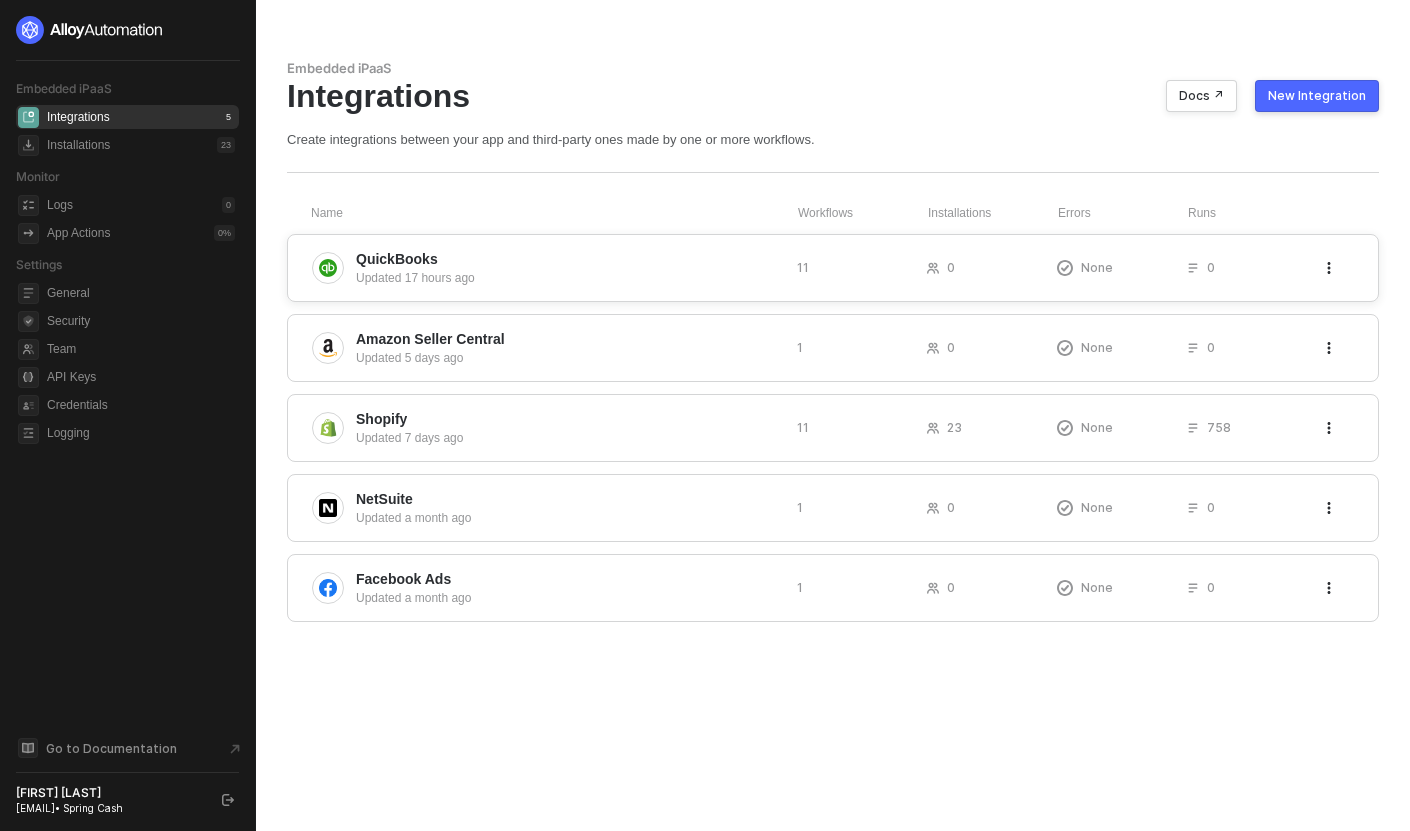 click on "QuickBooks" at bounding box center (568, 259) 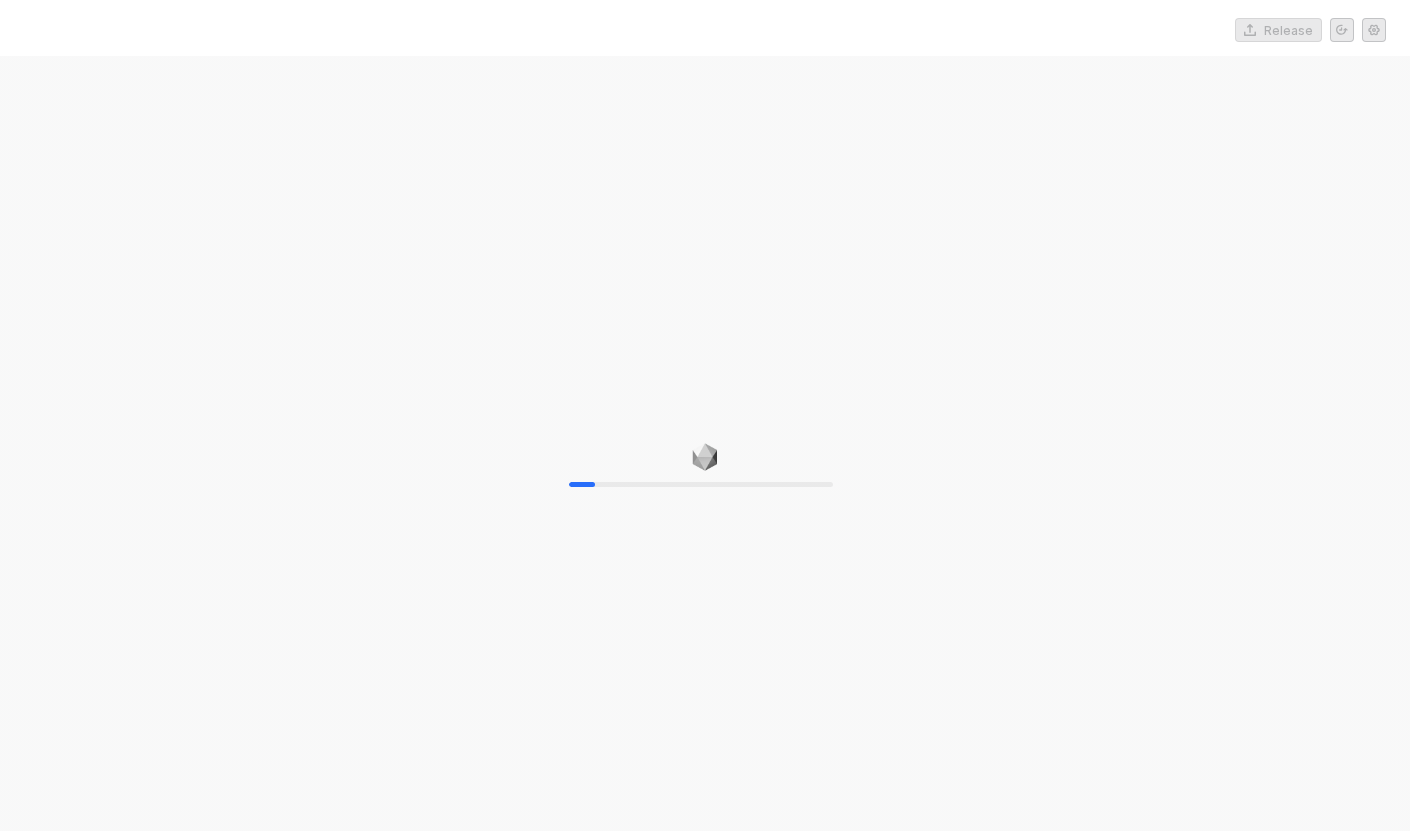 scroll, scrollTop: 0, scrollLeft: 0, axis: both 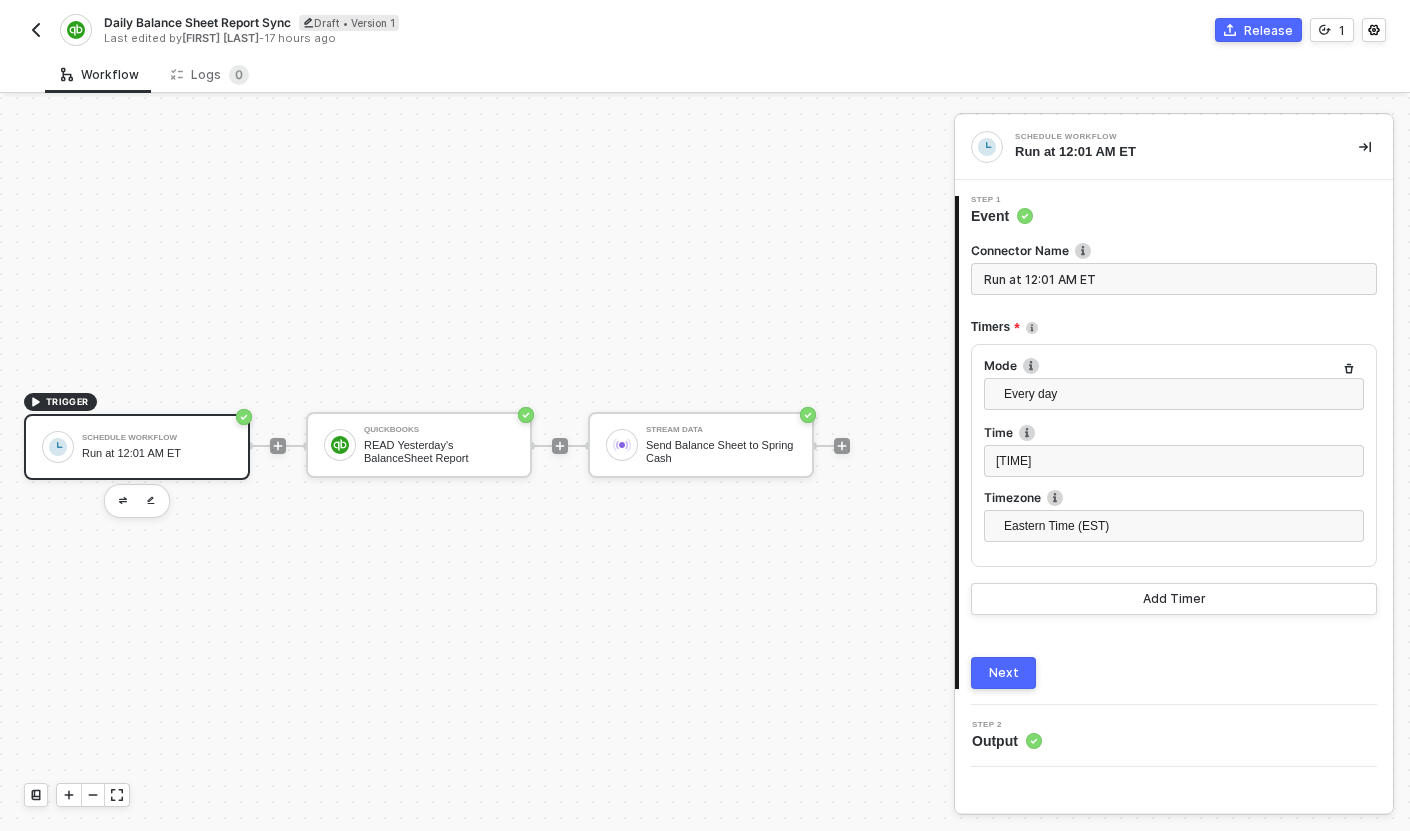 click on "Run at 12:01 AM ET" at bounding box center (157, 453) 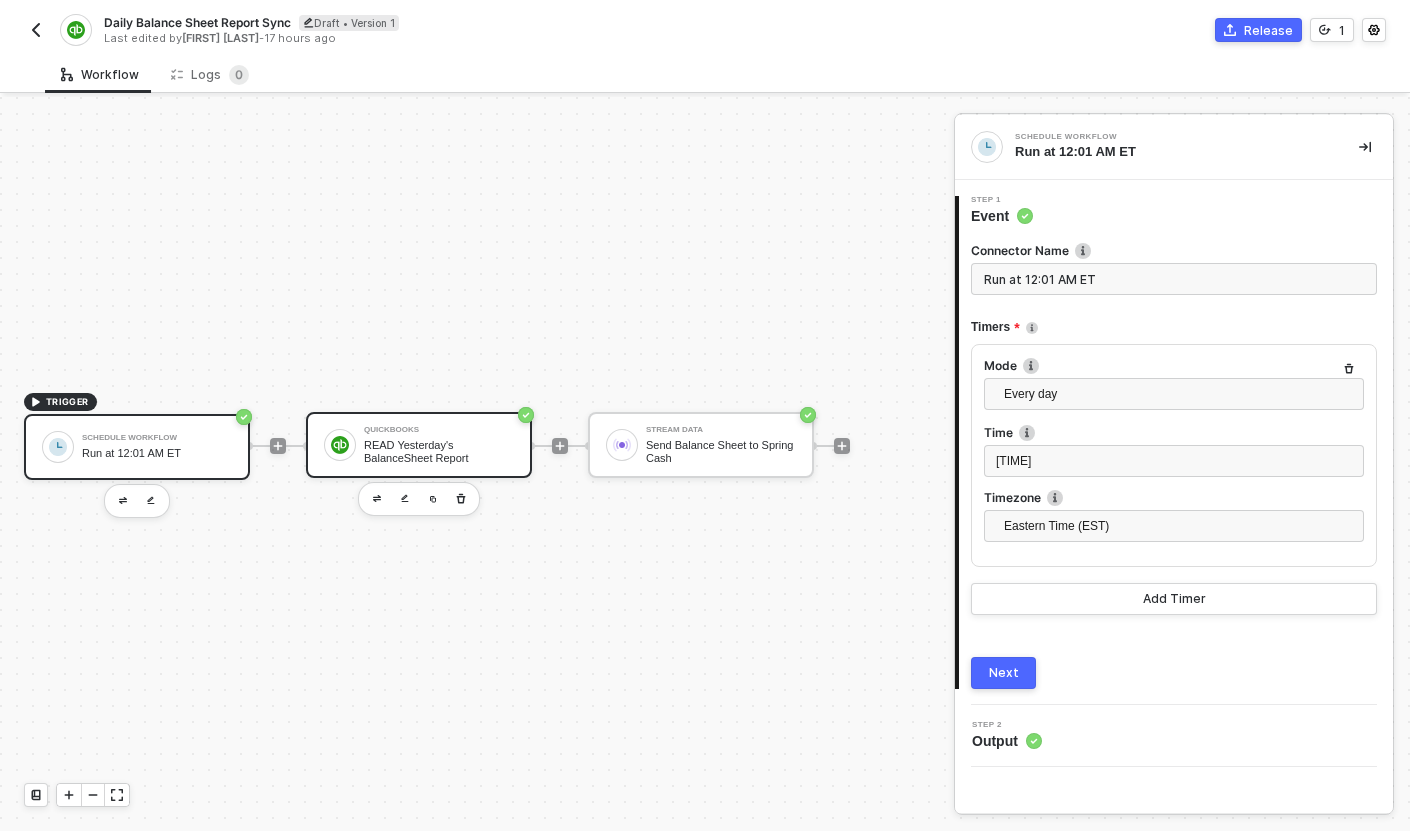 click on "QuickBooks" at bounding box center [439, 430] 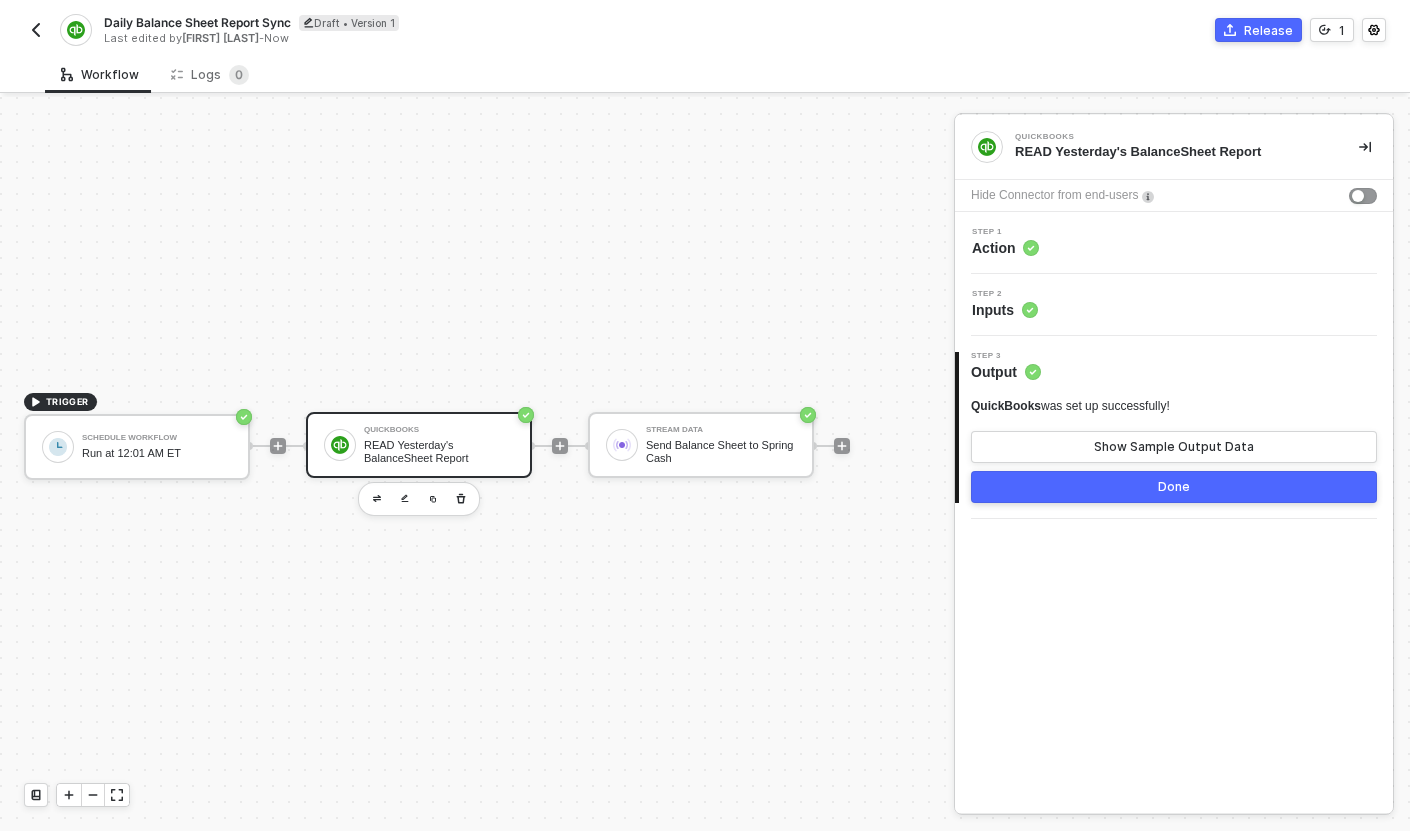 click on "Step 1 Action" at bounding box center [1176, 243] 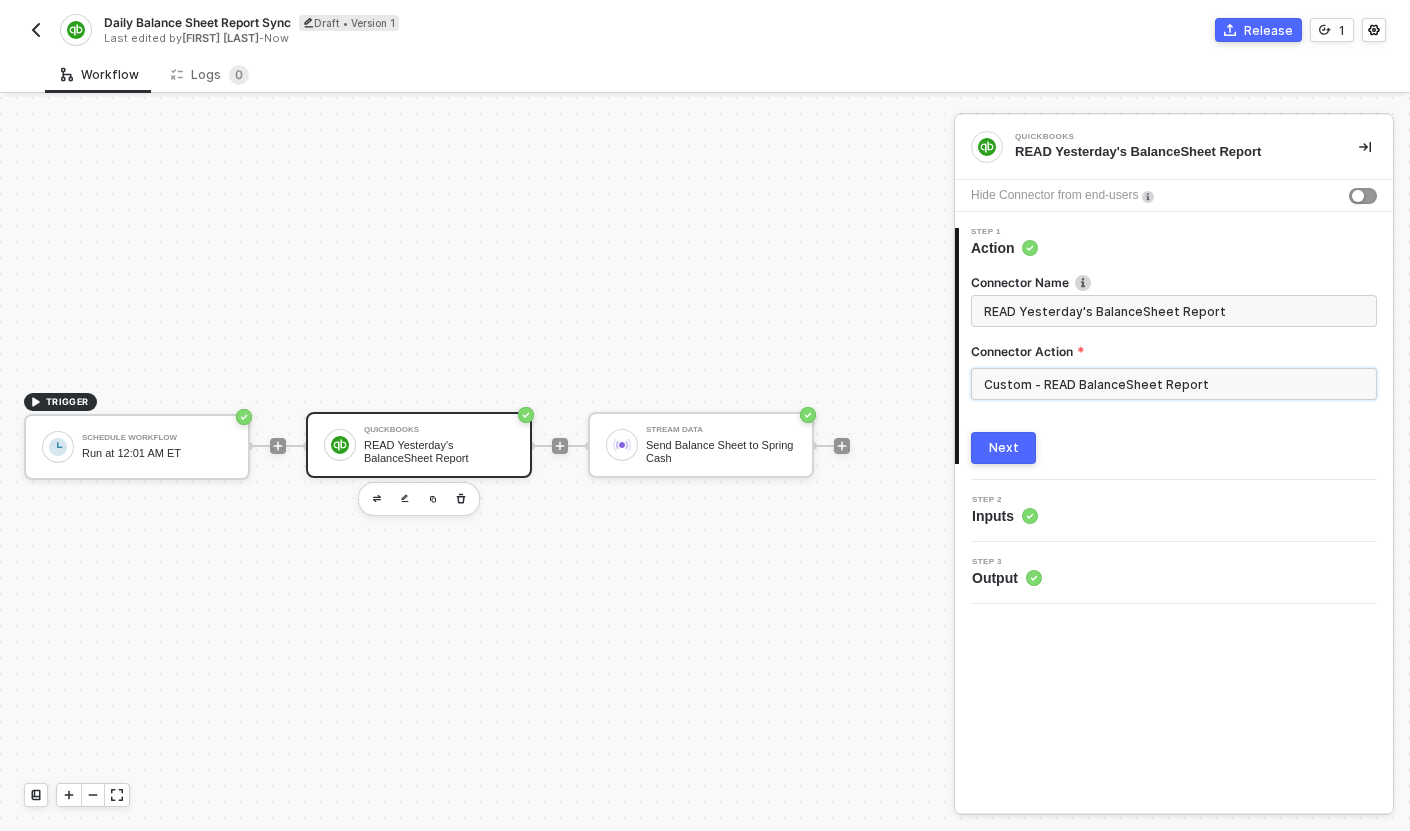click on "Custom - READ BalanceSheet Report" at bounding box center [1174, 384] 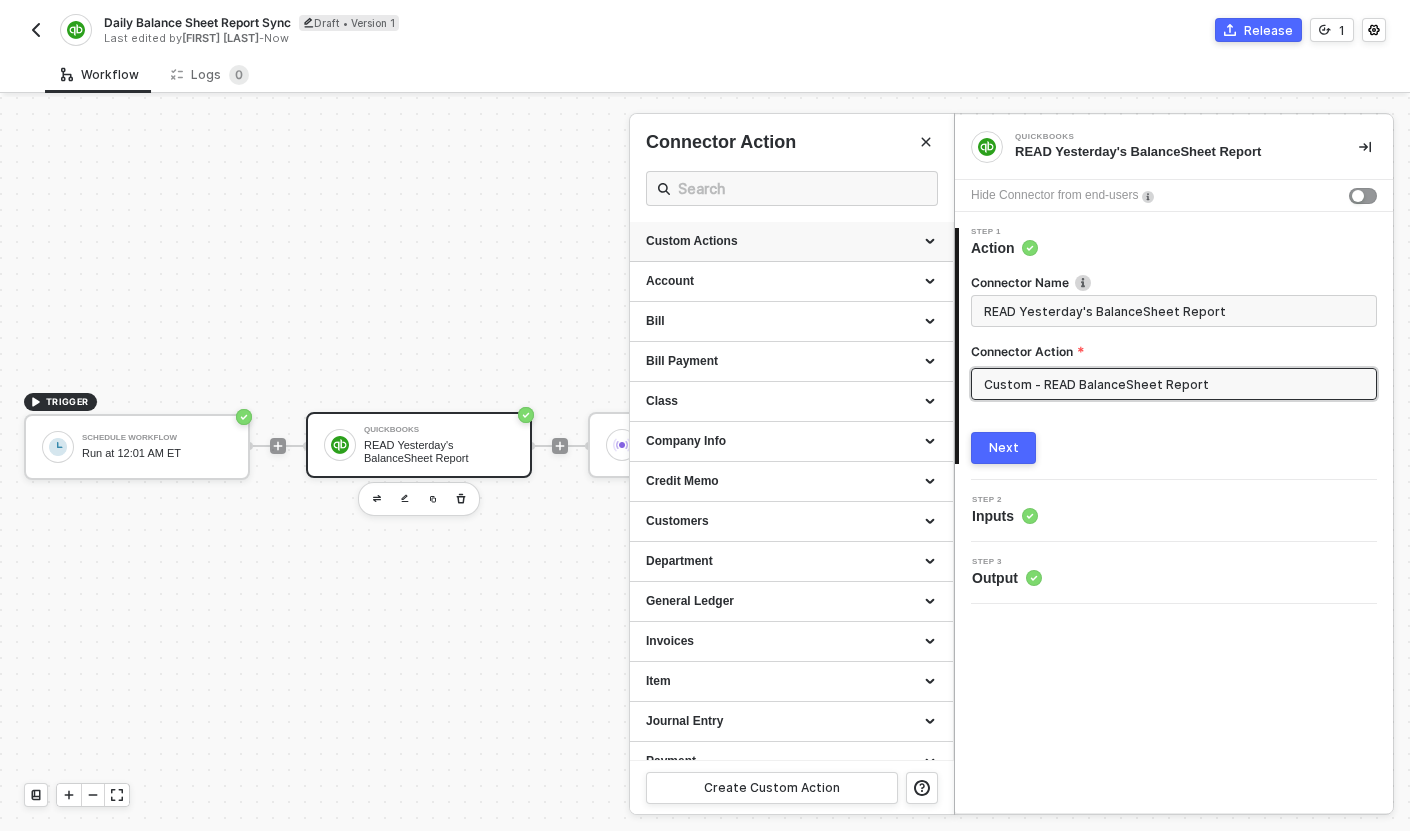 click at bounding box center (932, 242) 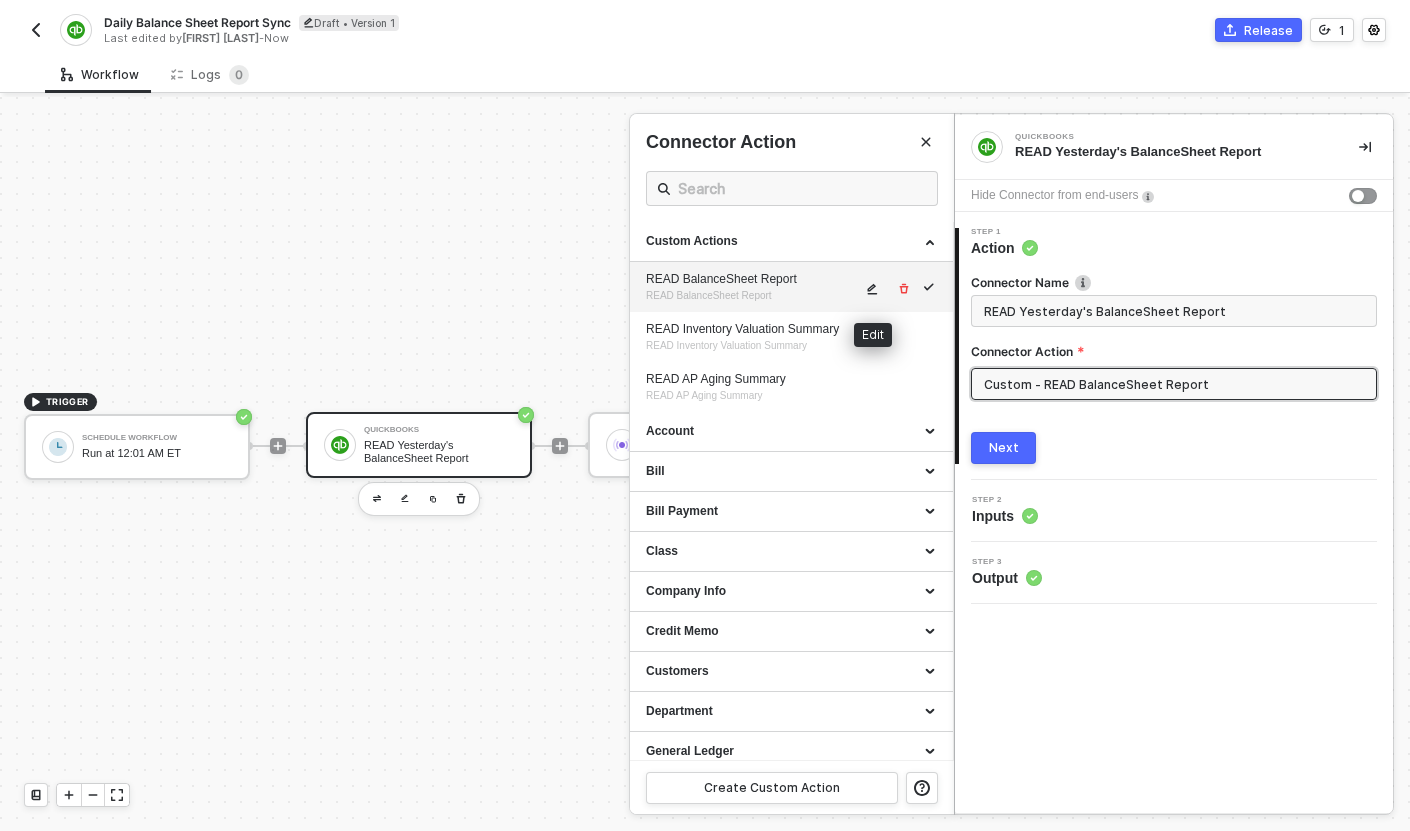 click 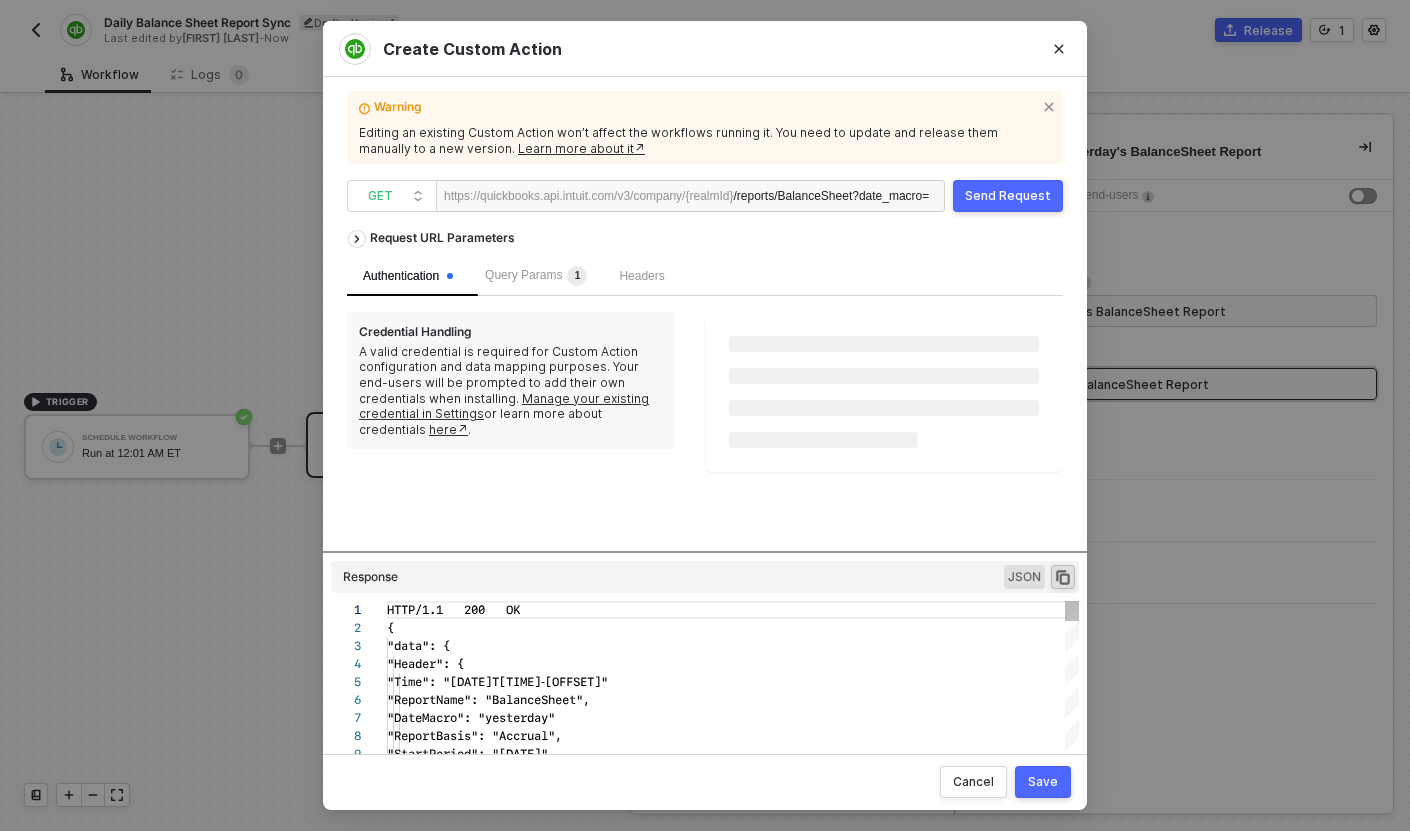 scroll, scrollTop: 180, scrollLeft: 0, axis: vertical 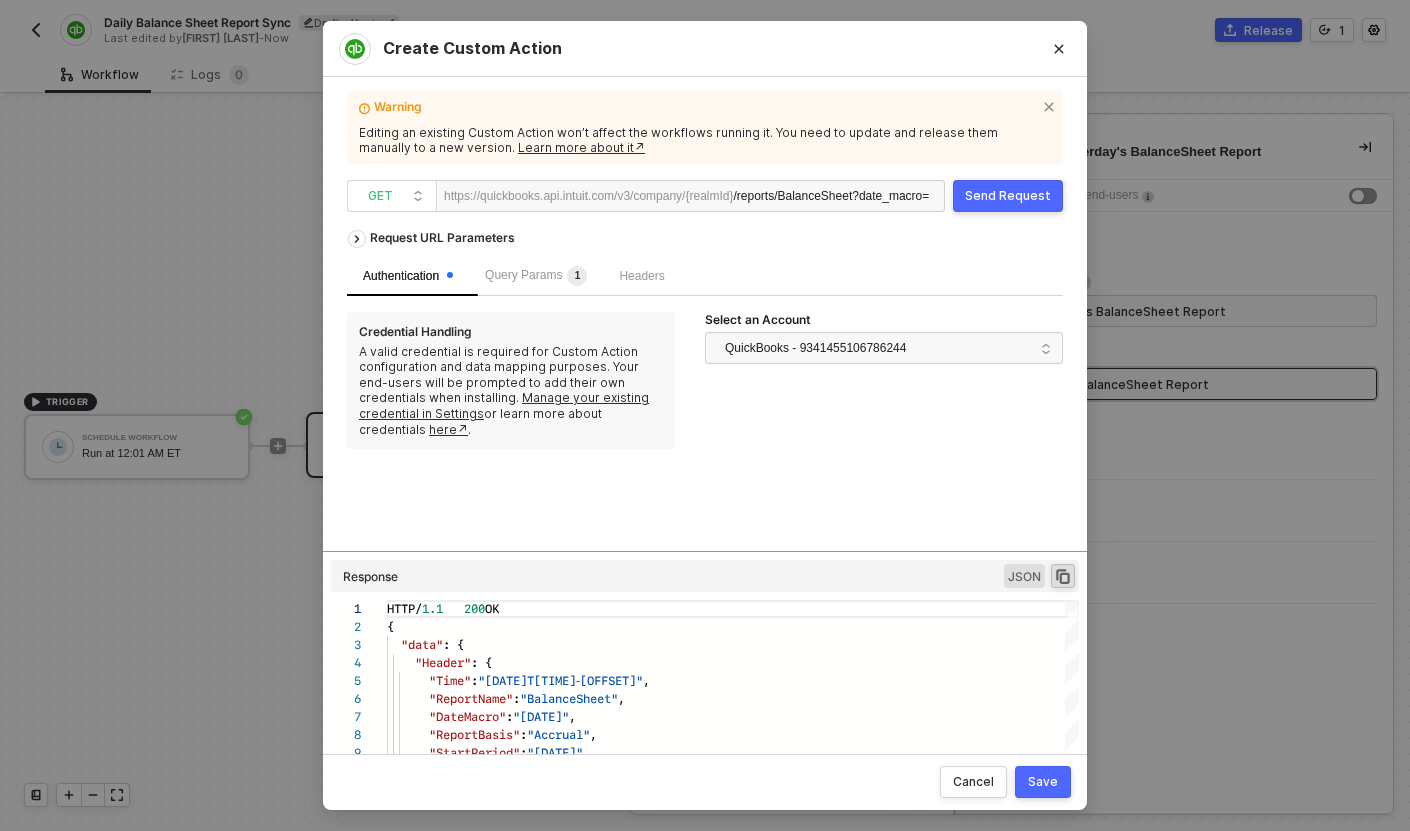 click on "/reports/BalanceSheet ?date_macro=" at bounding box center [831, 197] 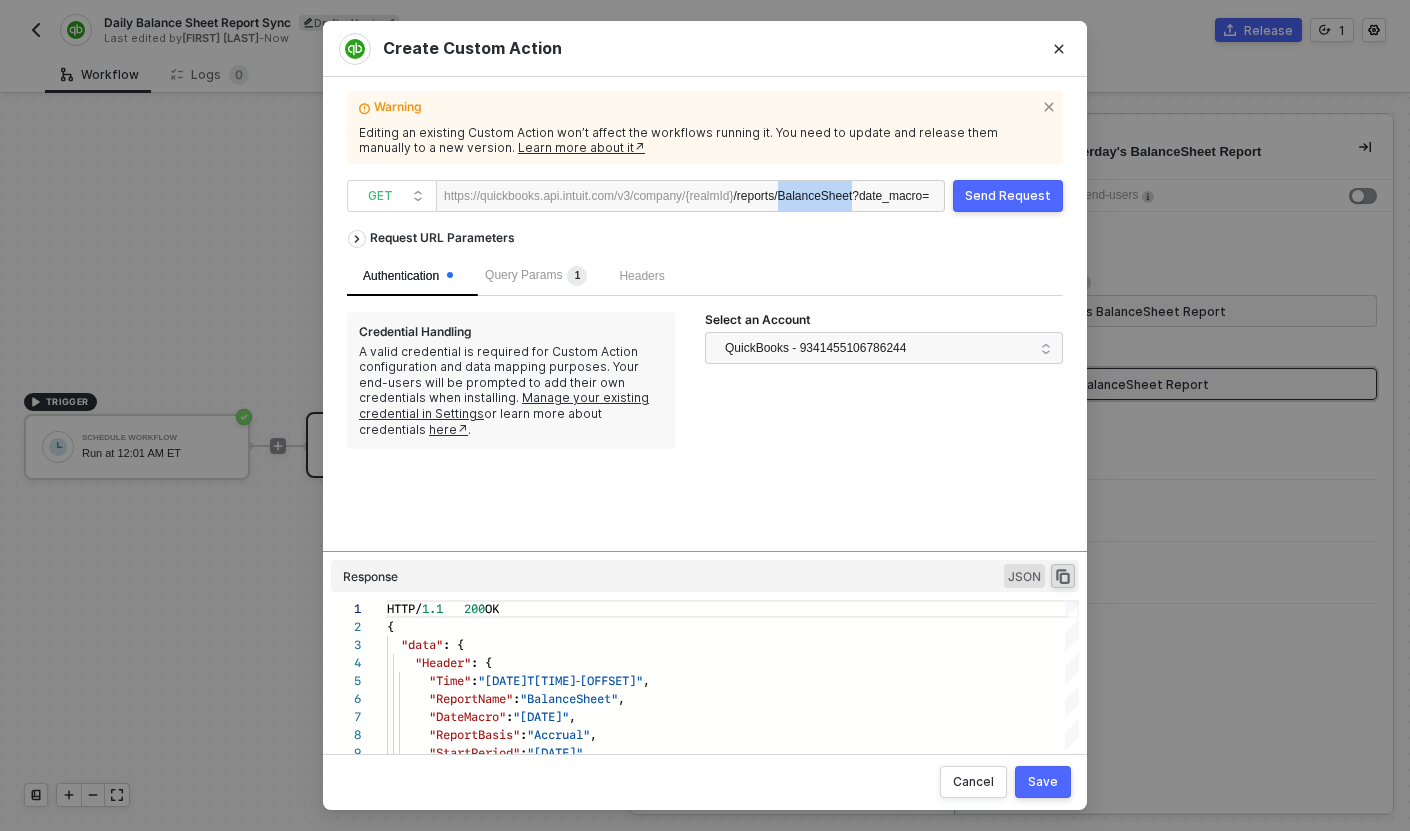 click on "/reports/BalanceSheet ?date_macro=" at bounding box center (831, 197) 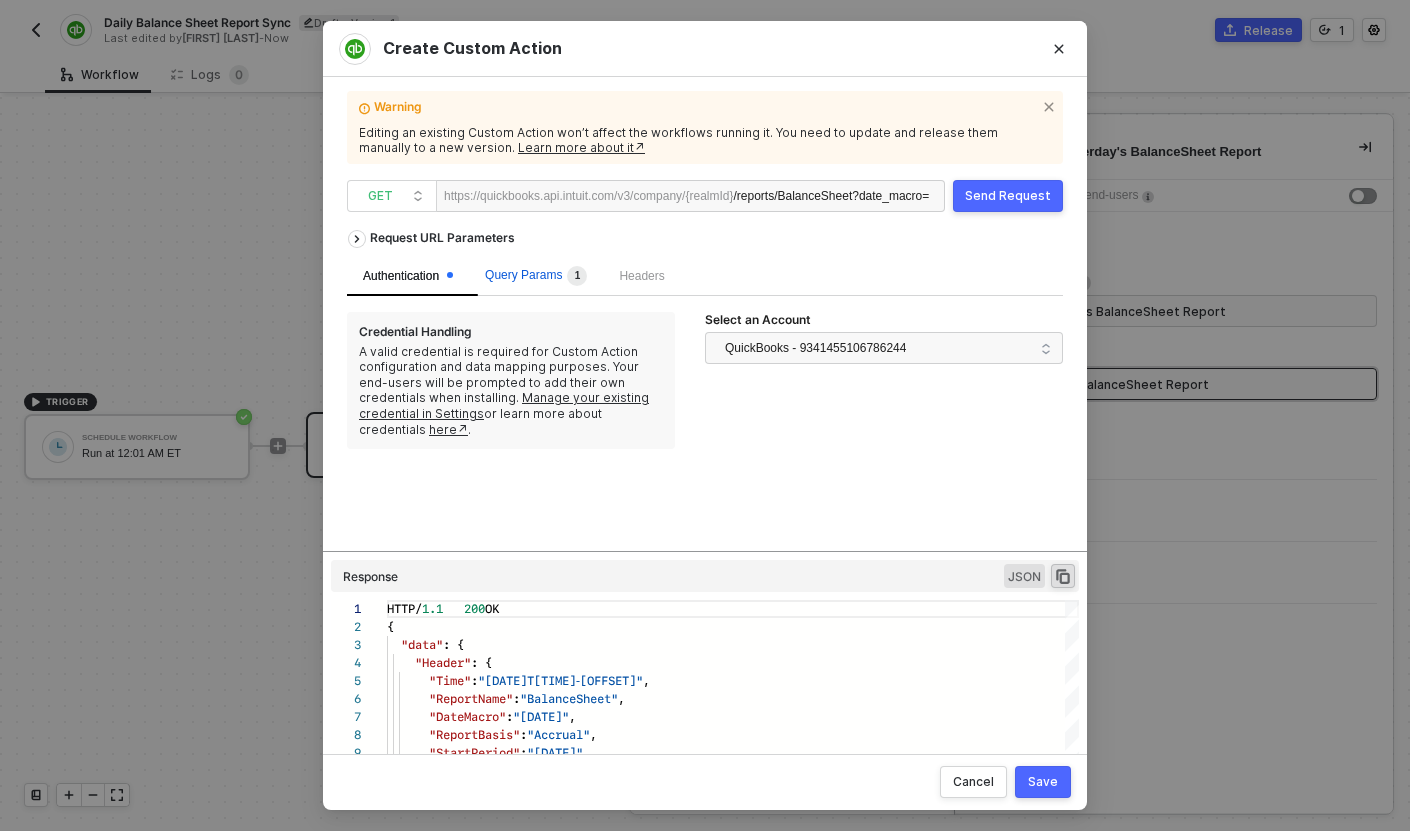 click on "Query Params 1" at bounding box center [536, 275] 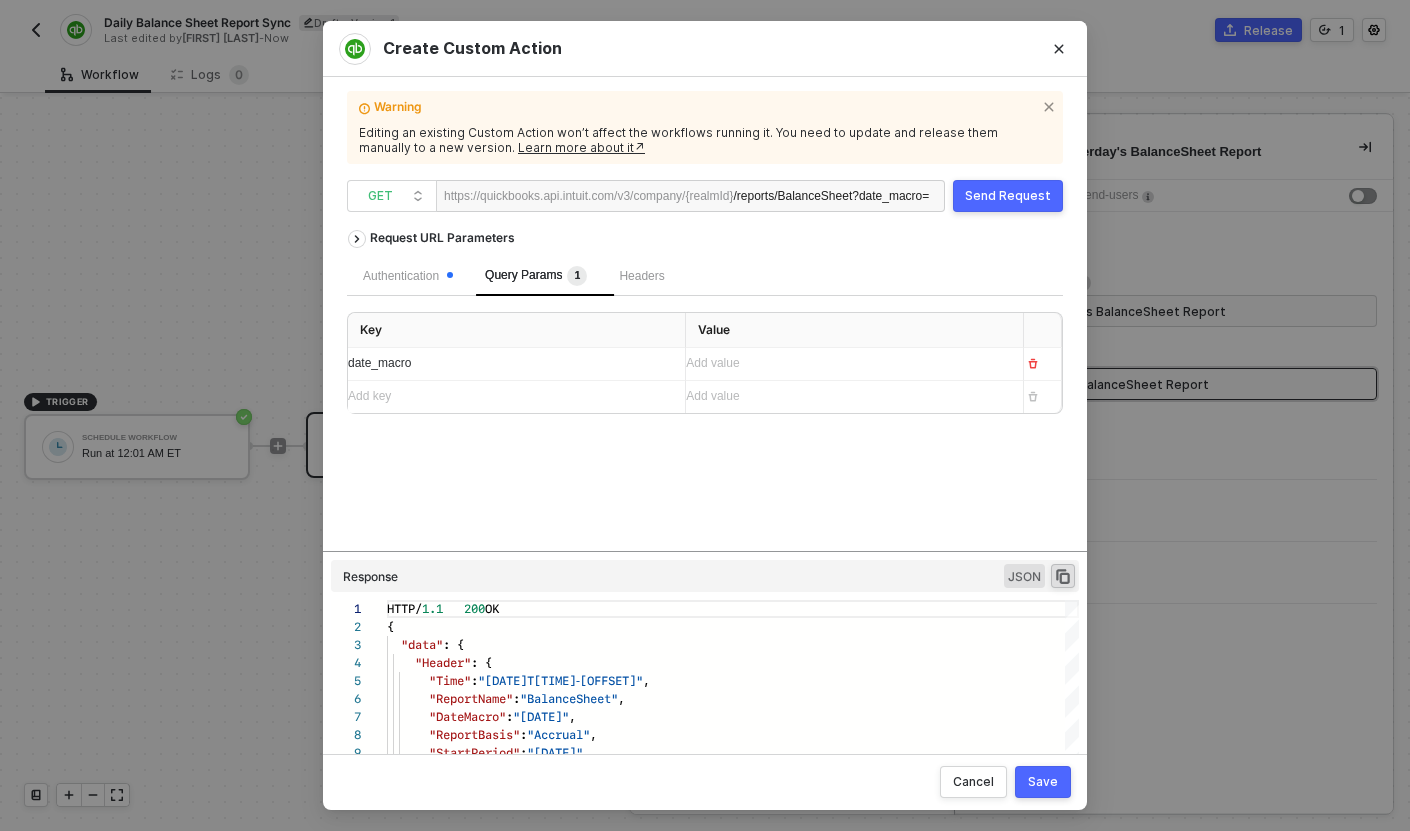 click on "date_macro" at bounding box center (379, 363) 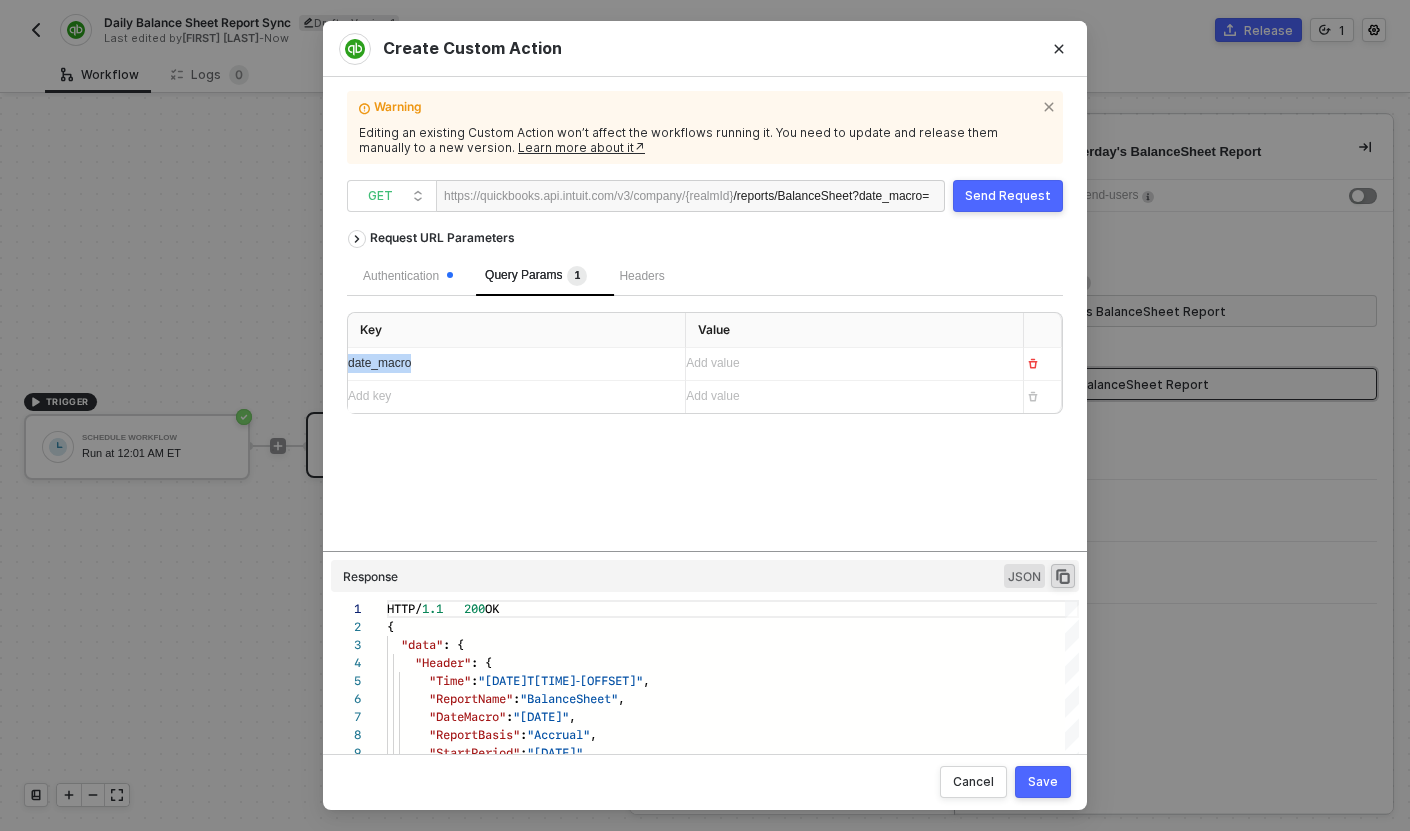 click on "date_macro" at bounding box center (379, 363) 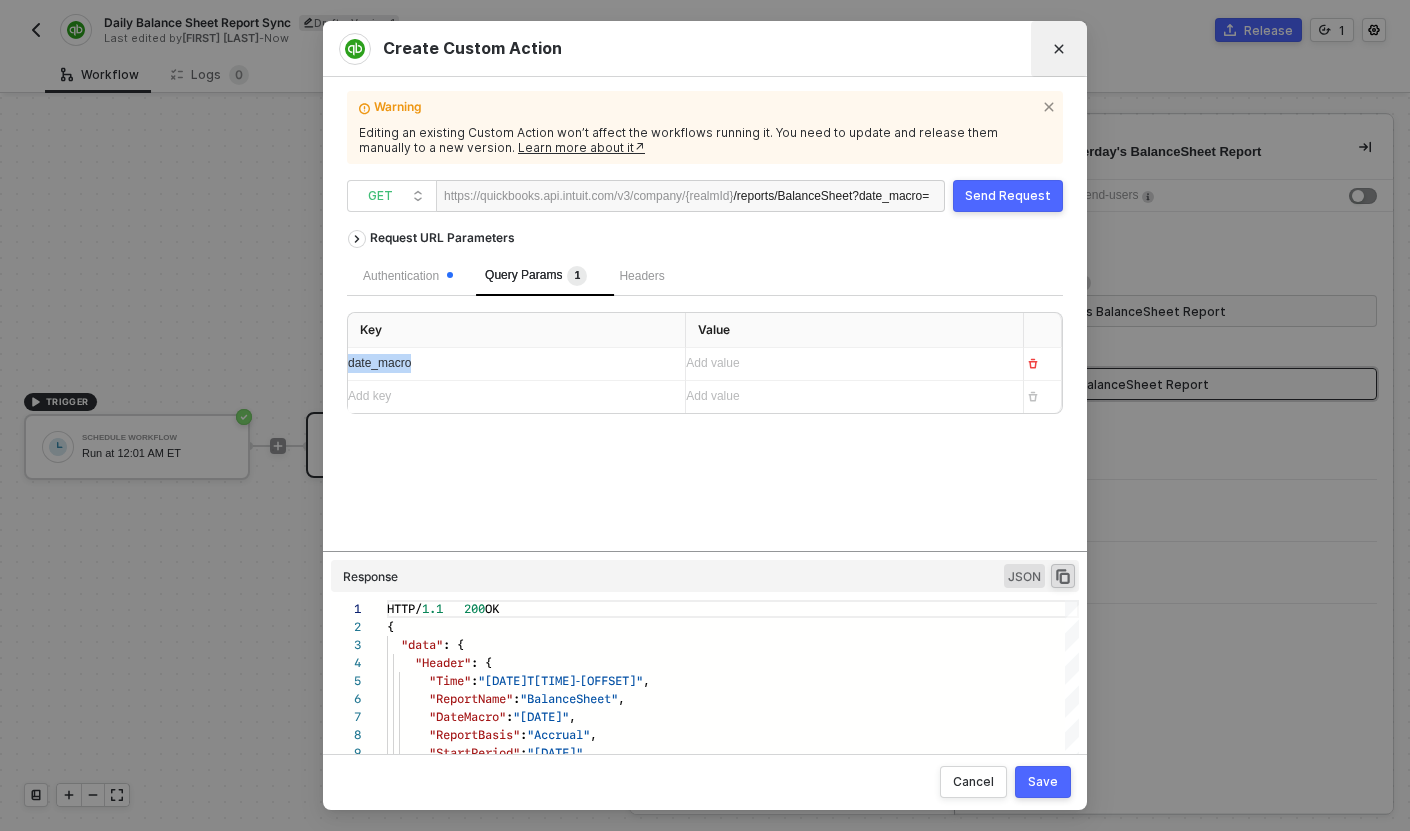 click 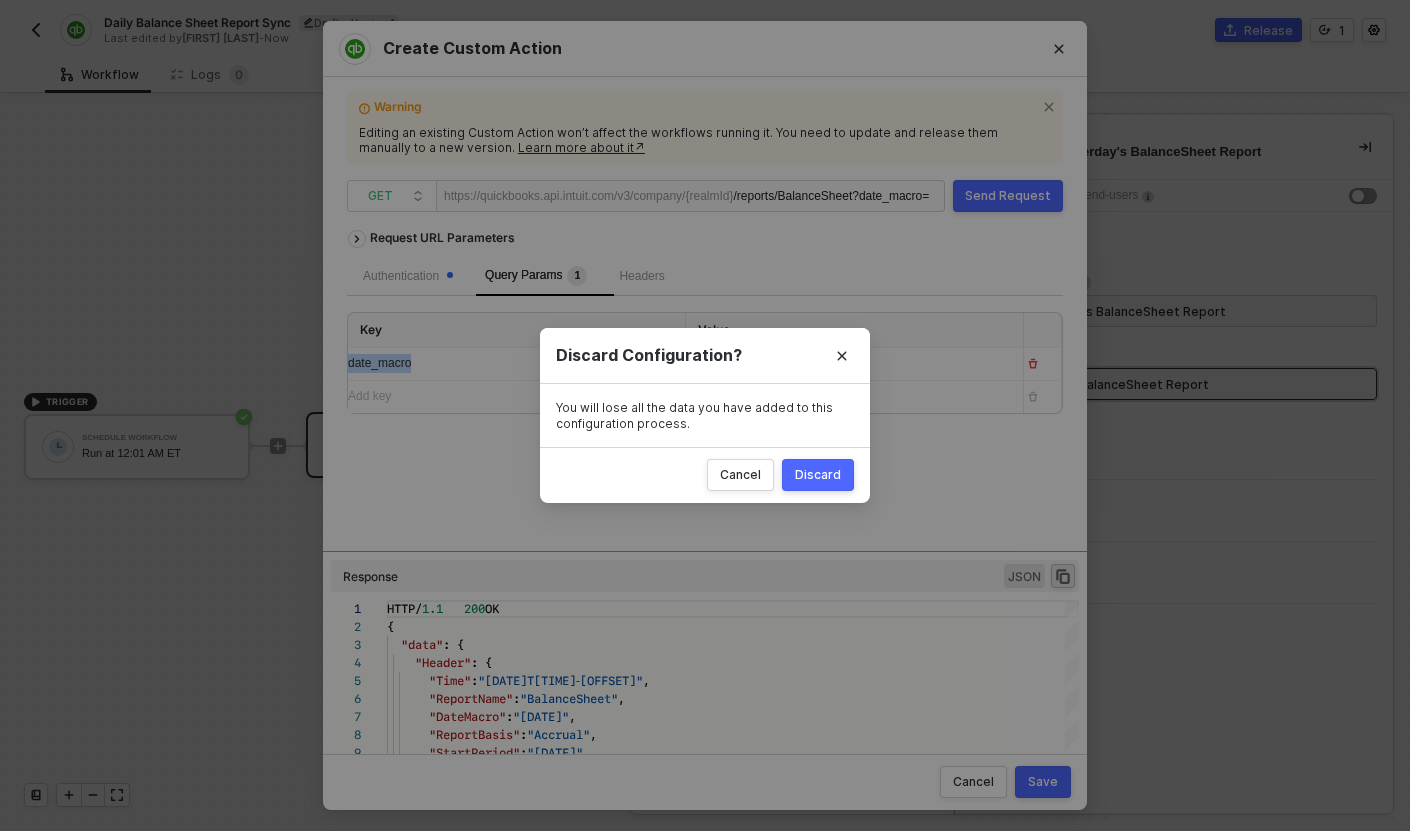 click on "Discard" at bounding box center [818, 475] 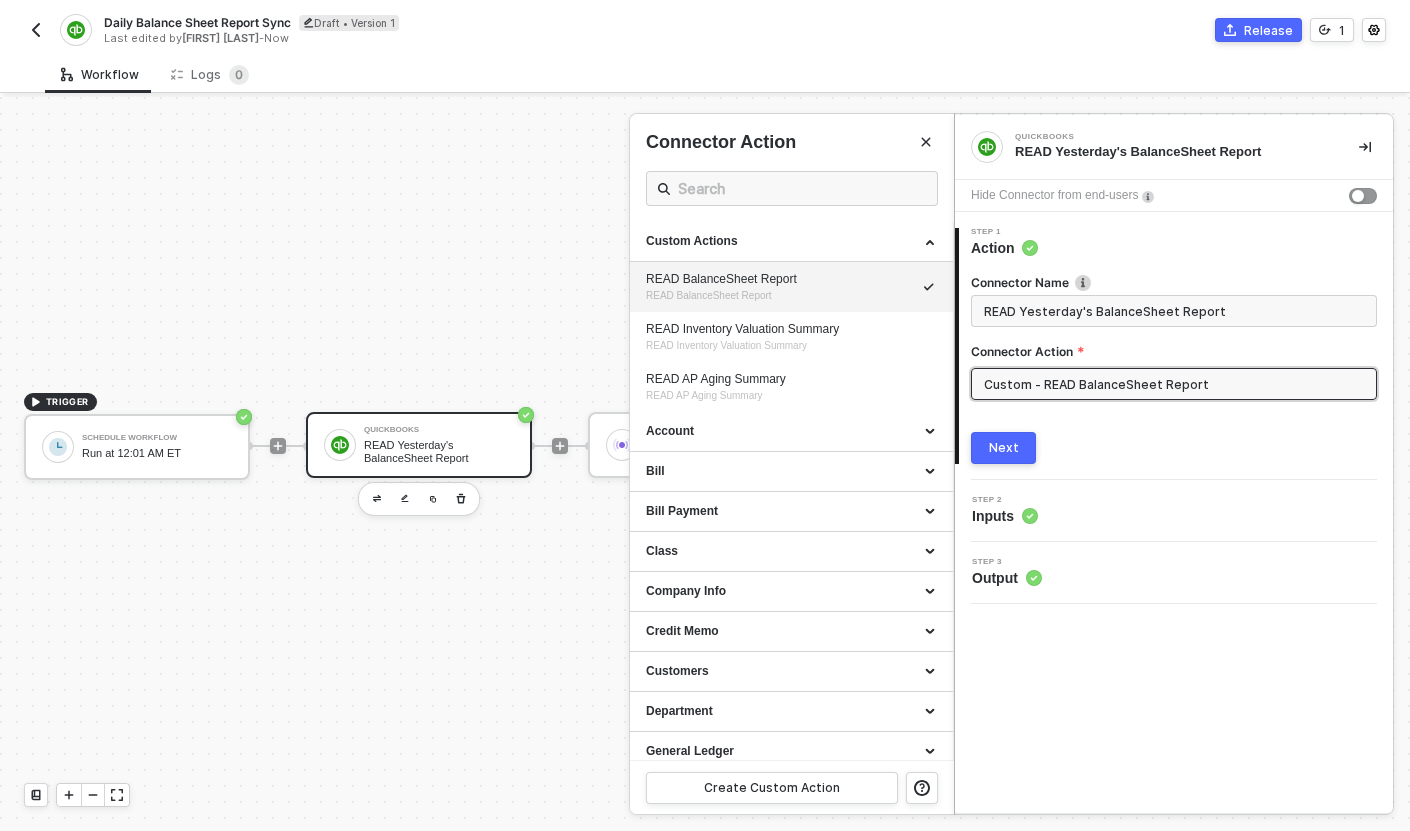 click on "Next" at bounding box center (1004, 448) 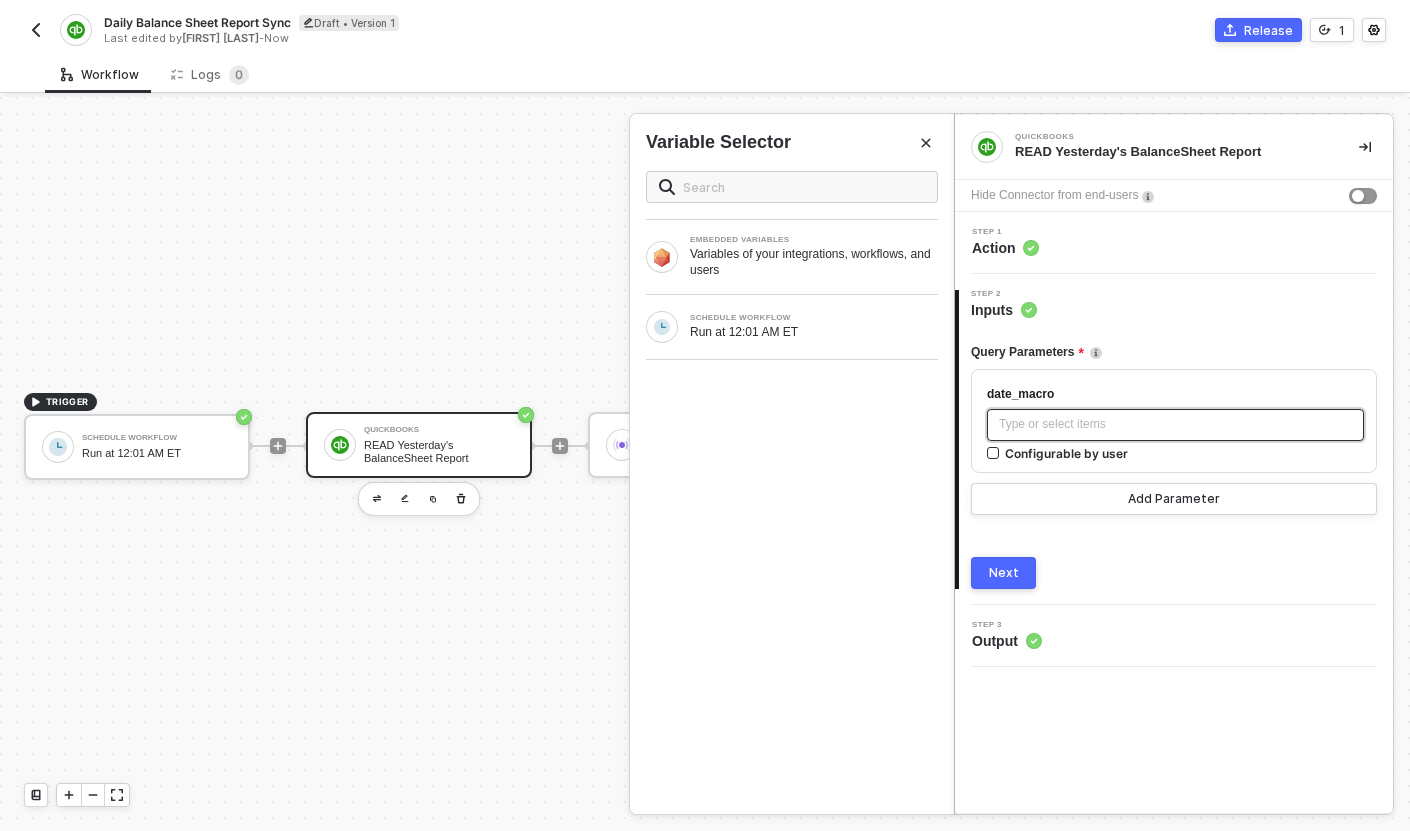 click on "Type or select items ﻿" at bounding box center [1175, 424] 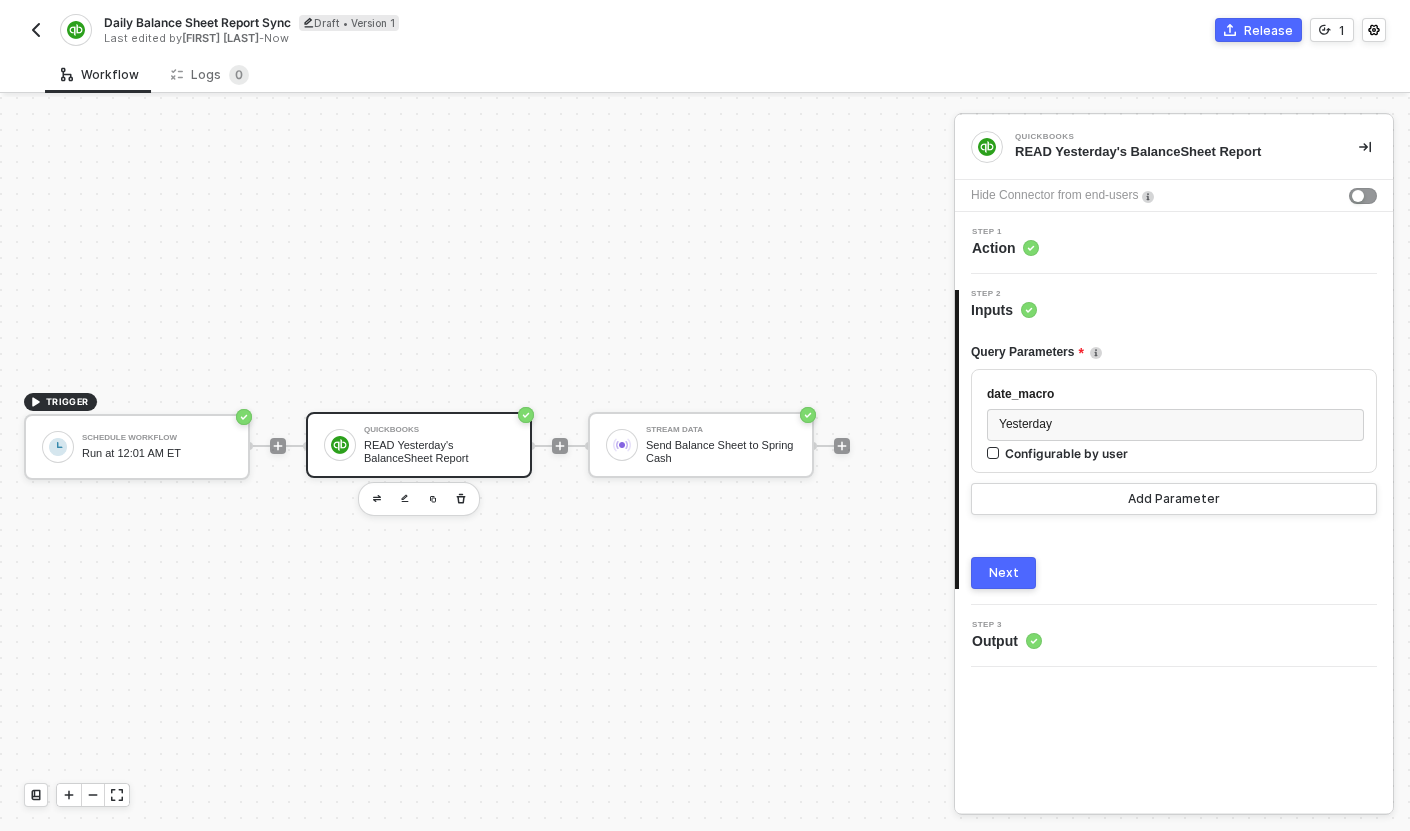 click on "Next" at bounding box center (1003, 573) 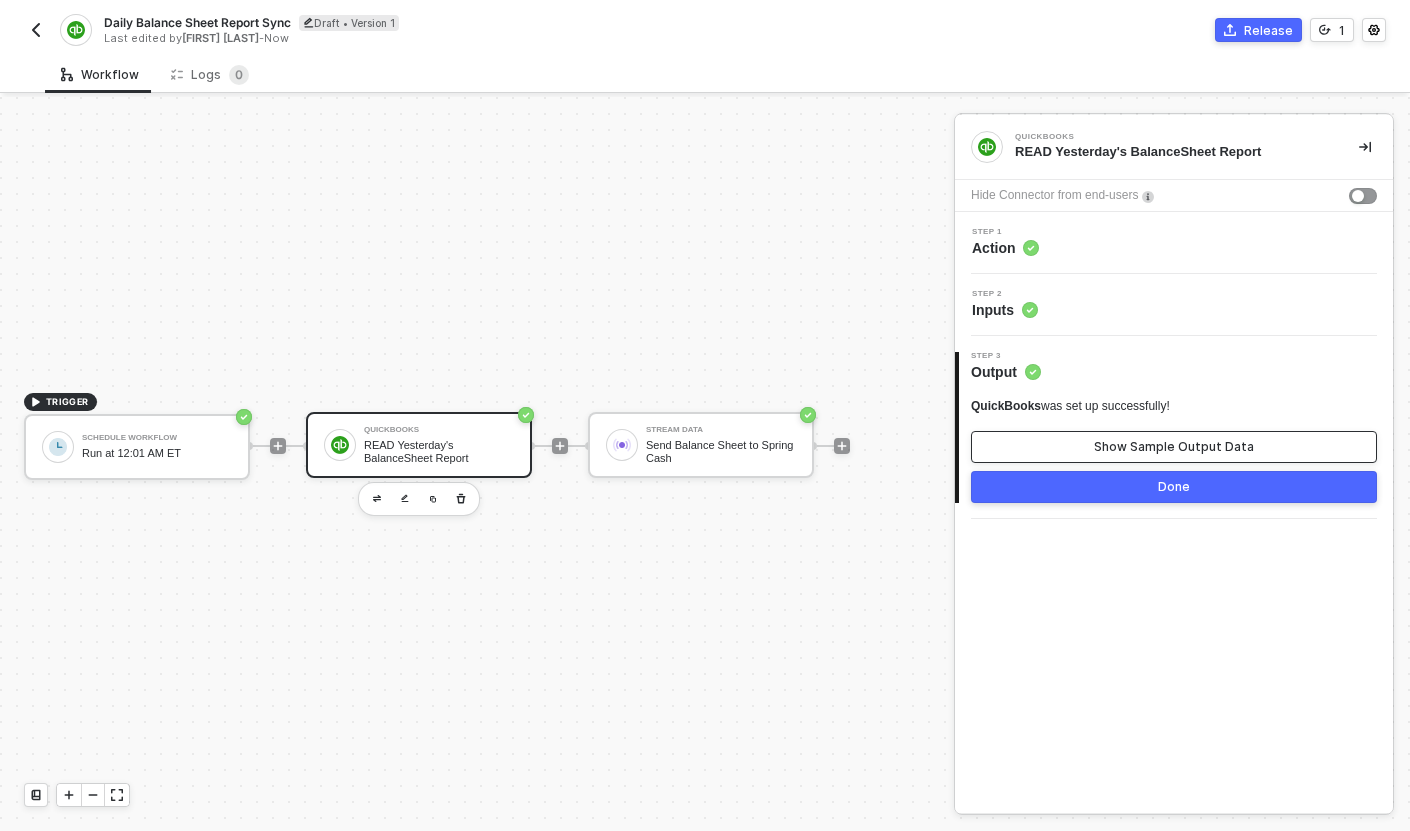 click on "Show Sample Output Data" at bounding box center [1174, 447] 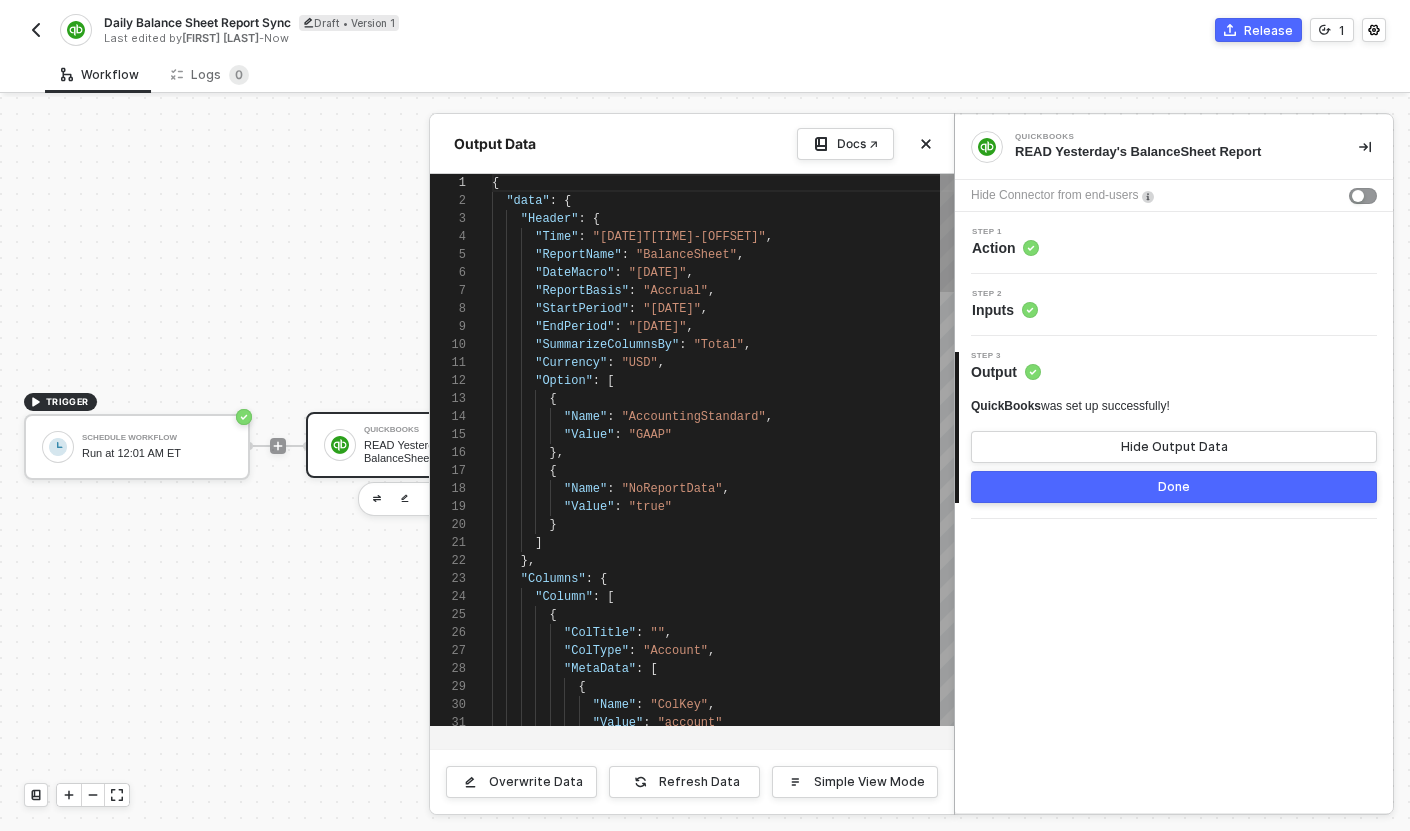 scroll, scrollTop: 180, scrollLeft: 0, axis: vertical 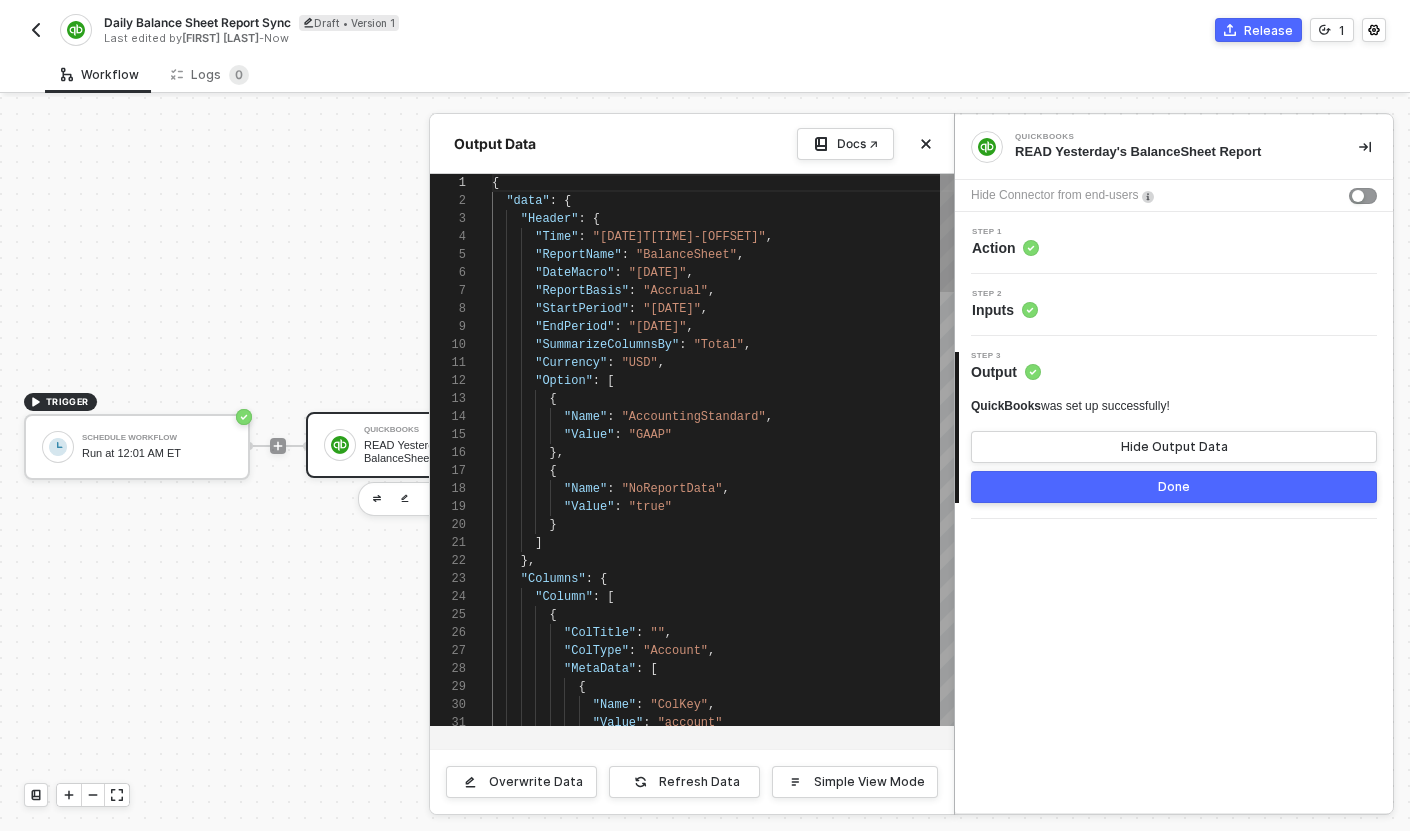 click on ""[DATE]"" at bounding box center [658, 273] 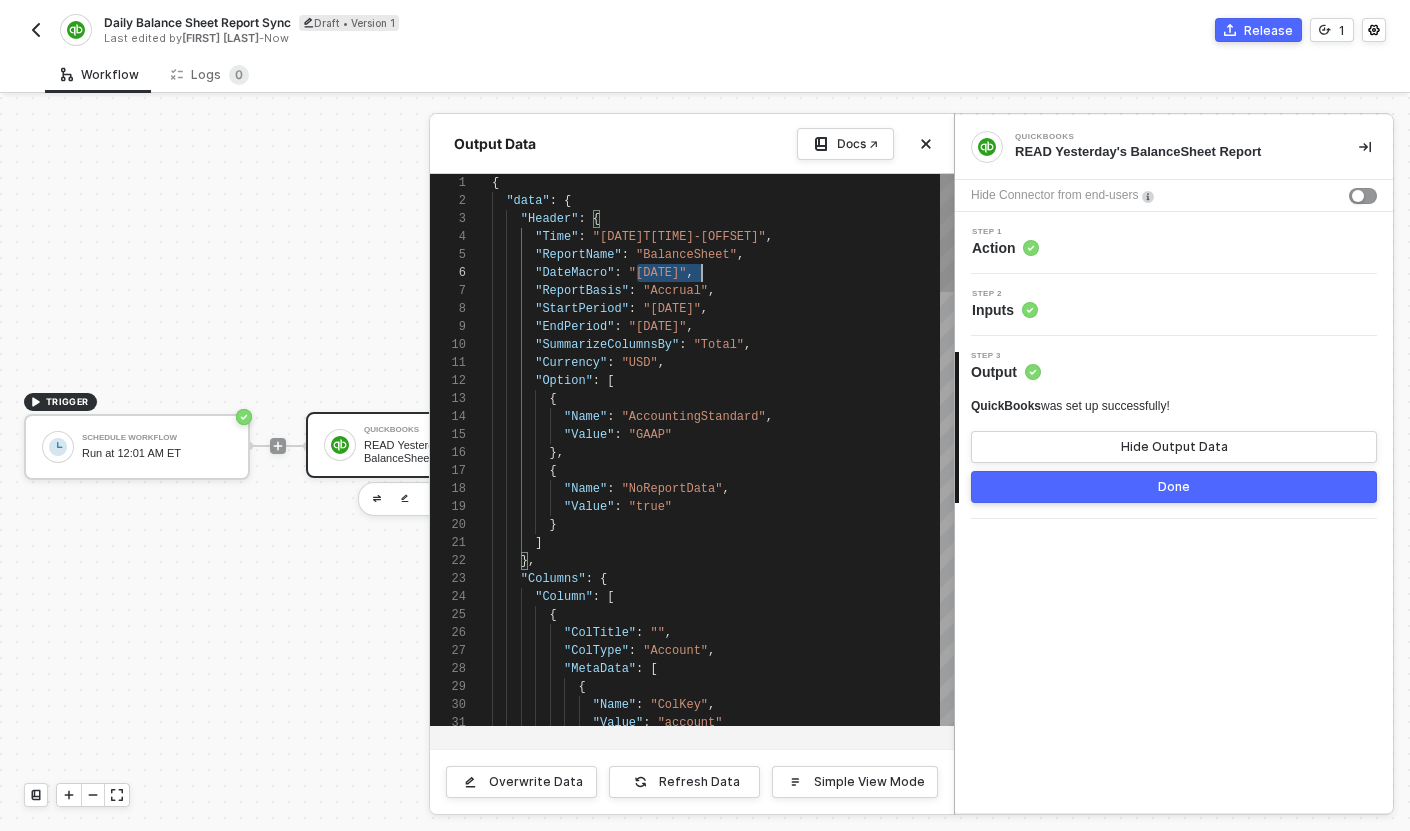 scroll, scrollTop: 90, scrollLeft: 210, axis: both 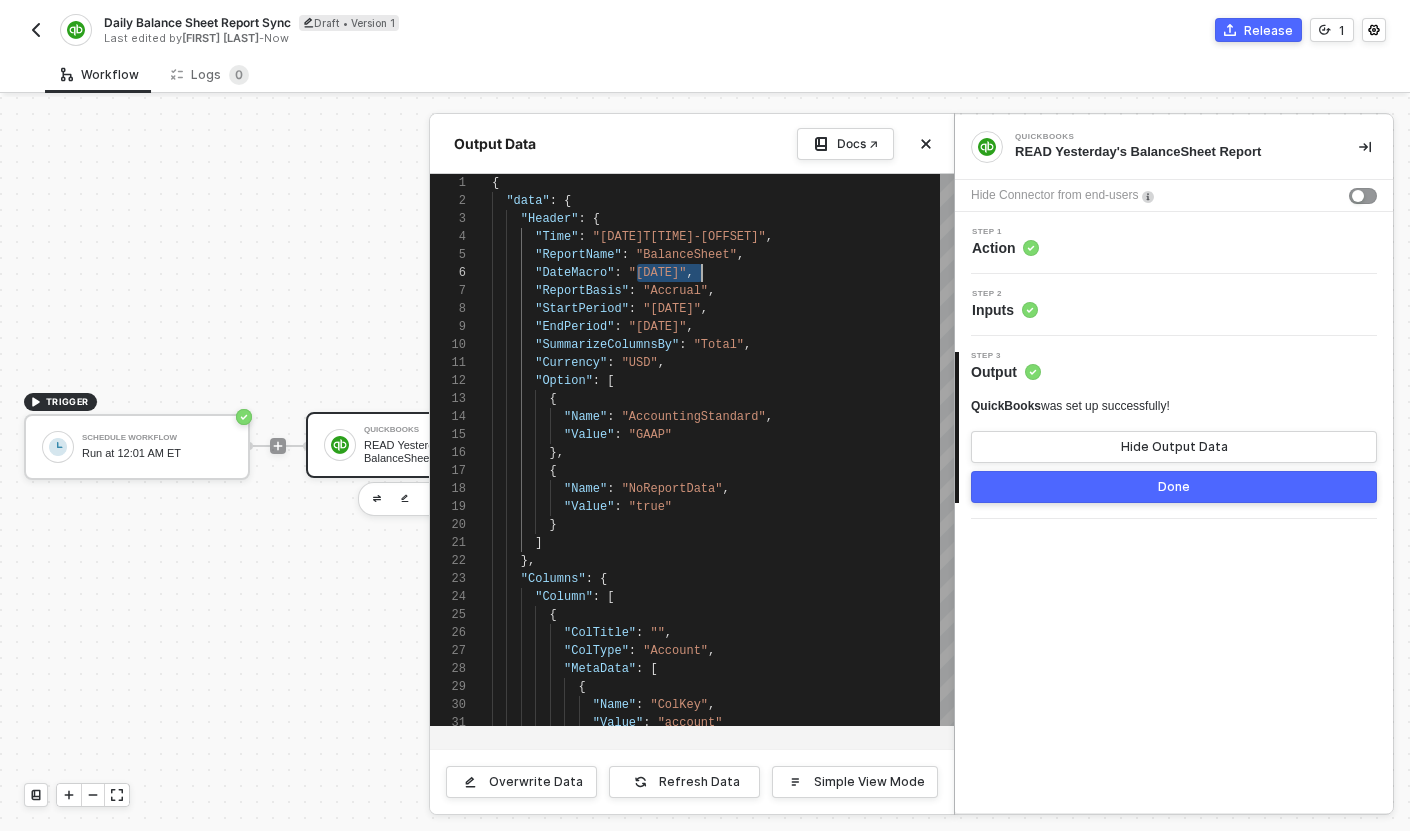 click on "Done" at bounding box center (1174, 487) 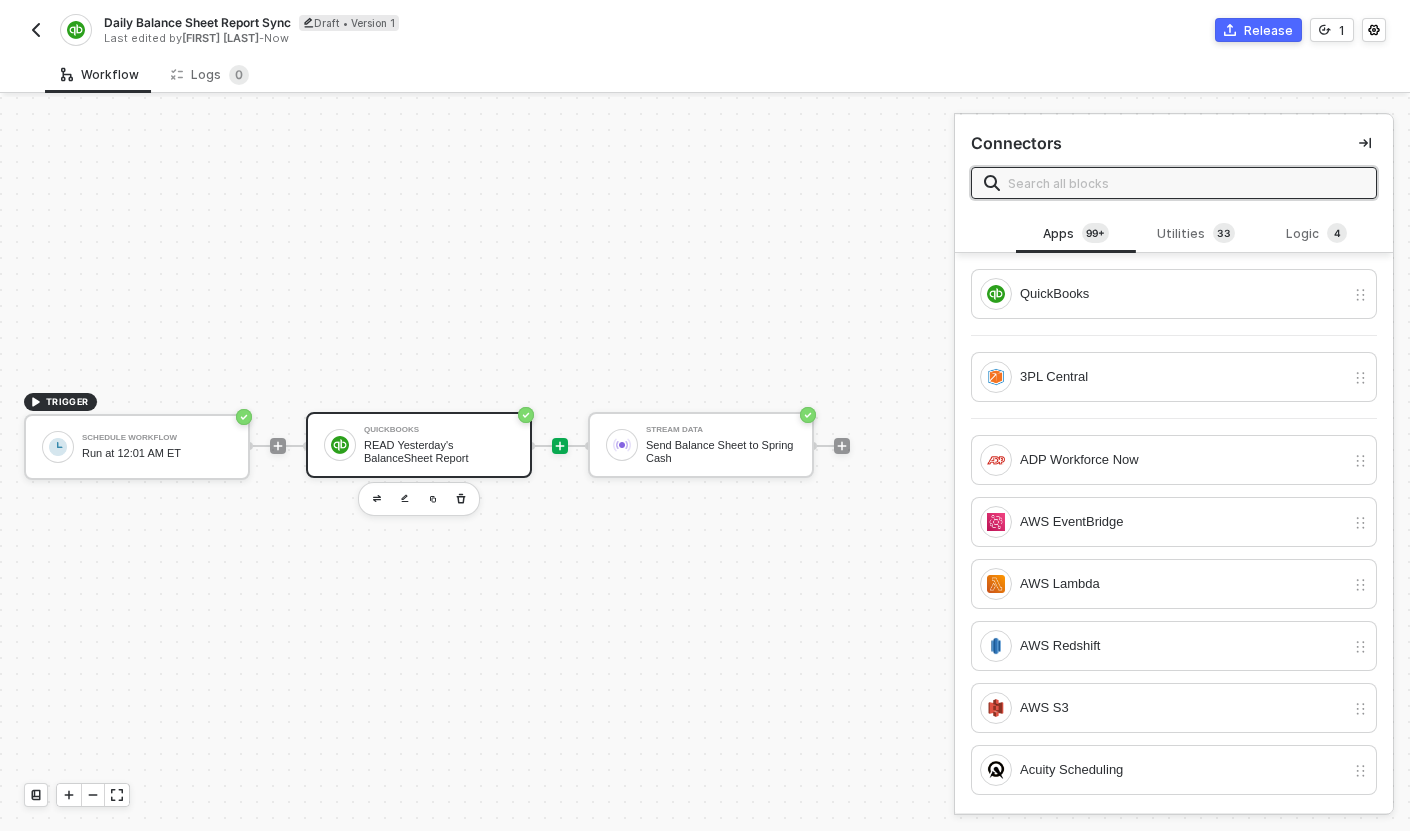 click on "READ Yesterday's BalanceSheet Report" at bounding box center (439, 451) 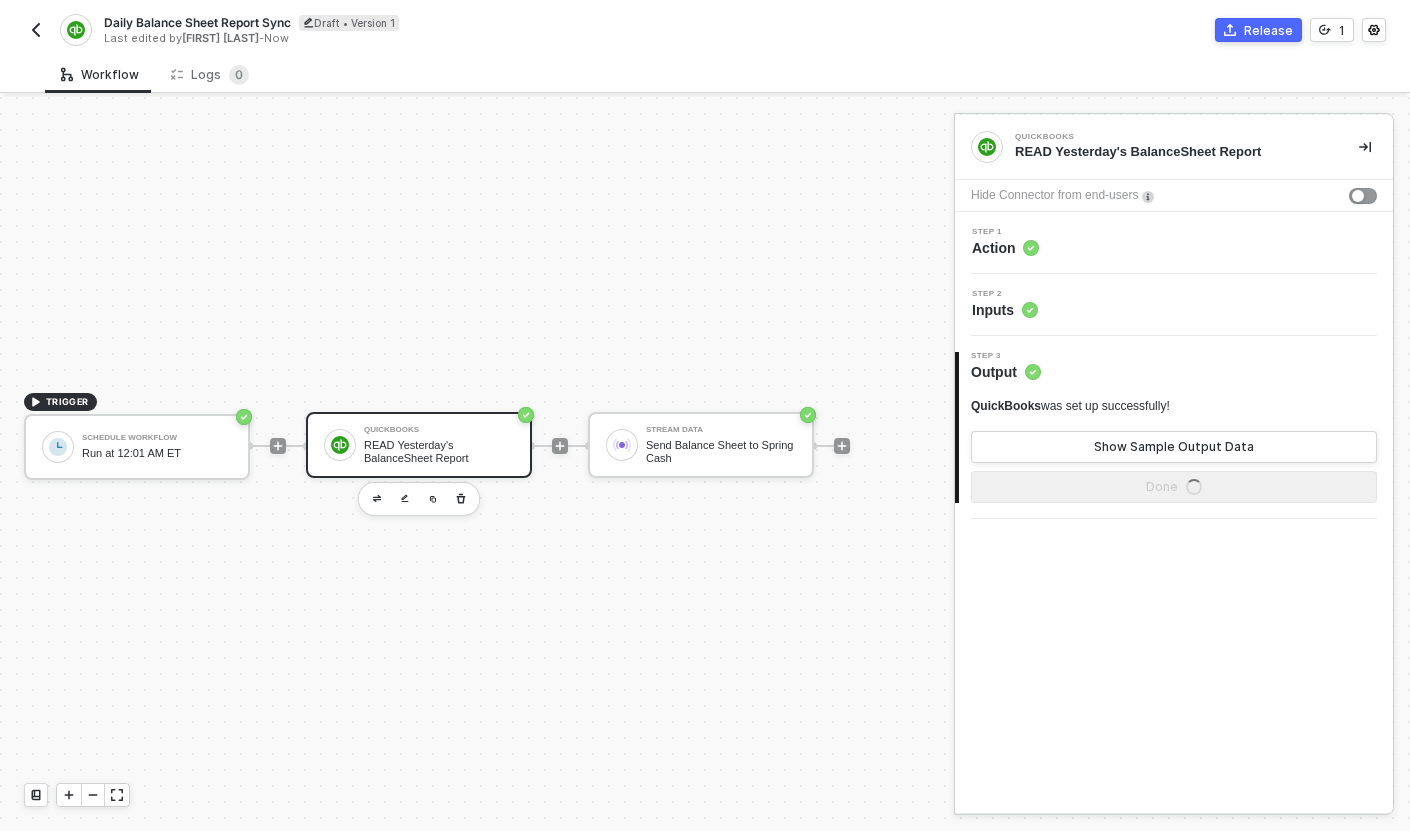 click on "Step 2 Inputs" at bounding box center (1174, 305) 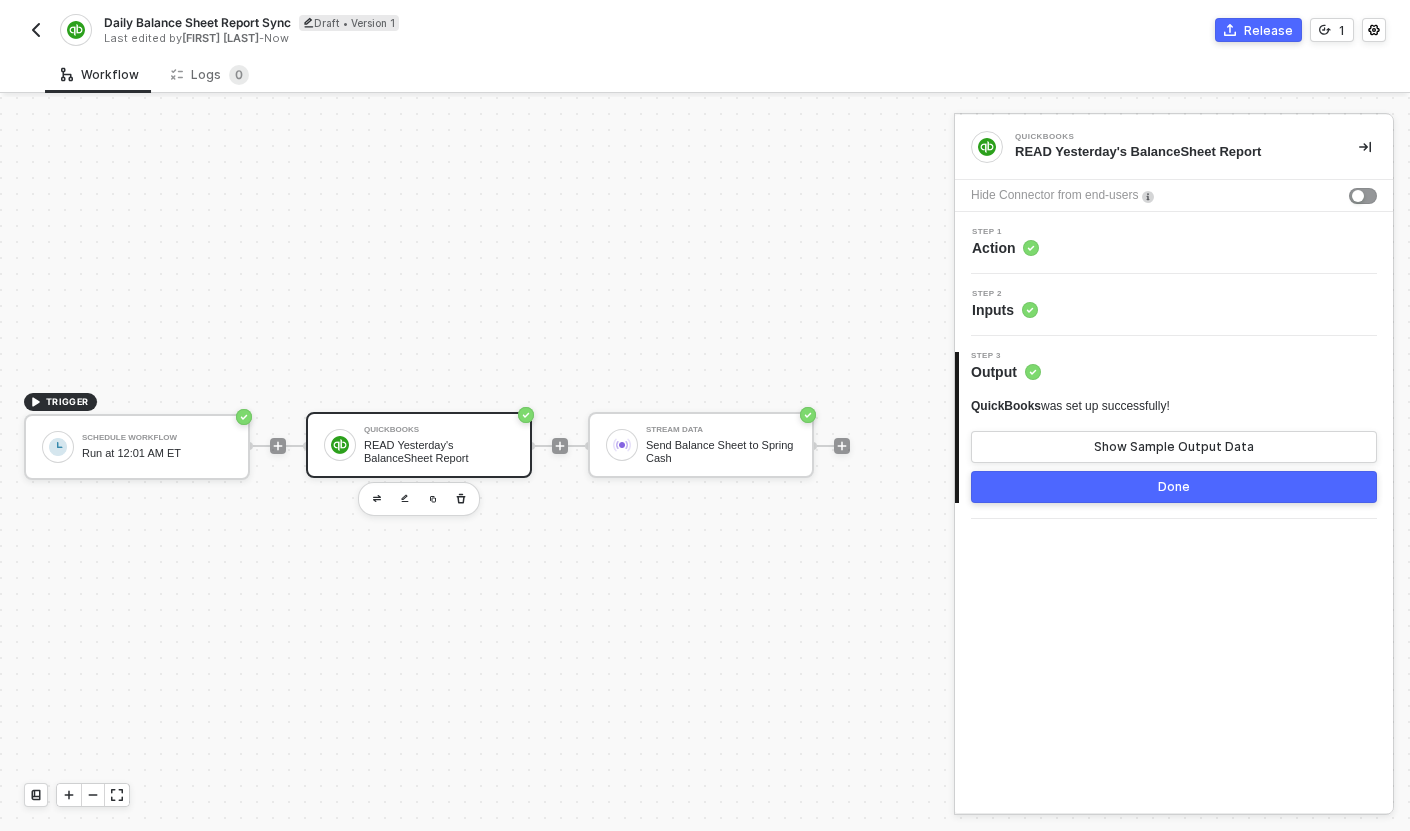 click on "Step 2 Inputs" at bounding box center [1176, 305] 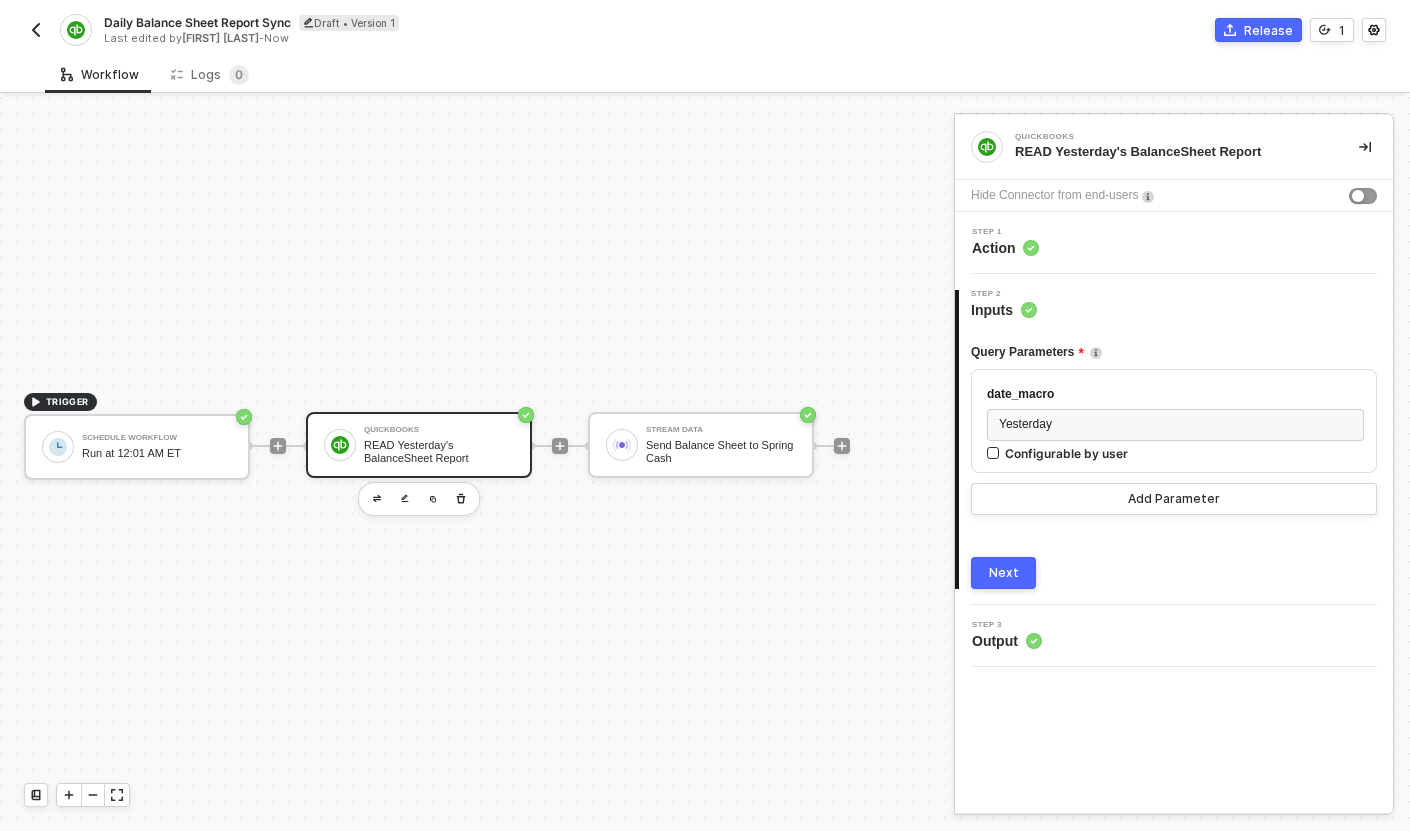 click on "Next" at bounding box center [1003, 573] 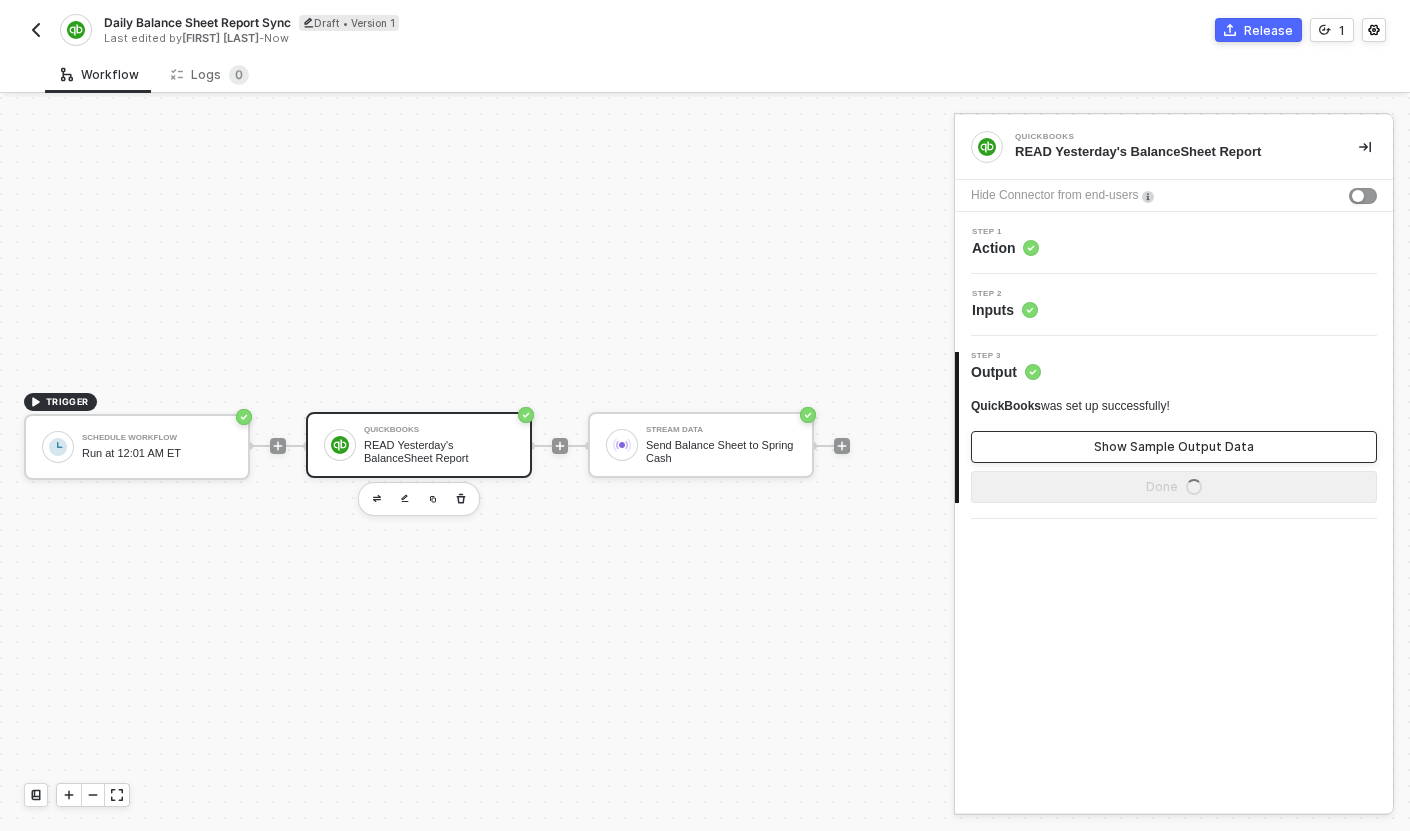 click on "Show Sample Output Data" at bounding box center [1174, 447] 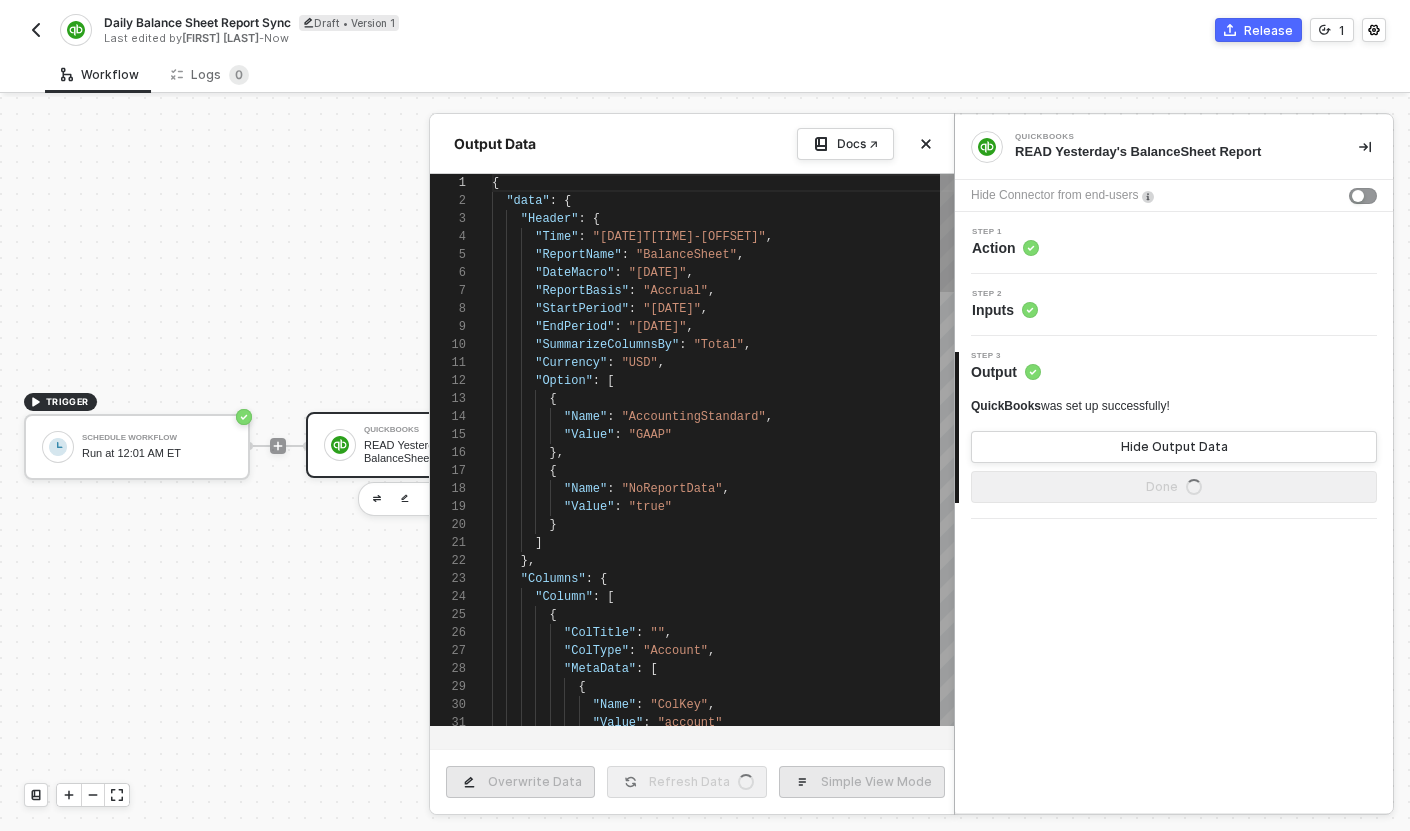 scroll, scrollTop: 180, scrollLeft: 0, axis: vertical 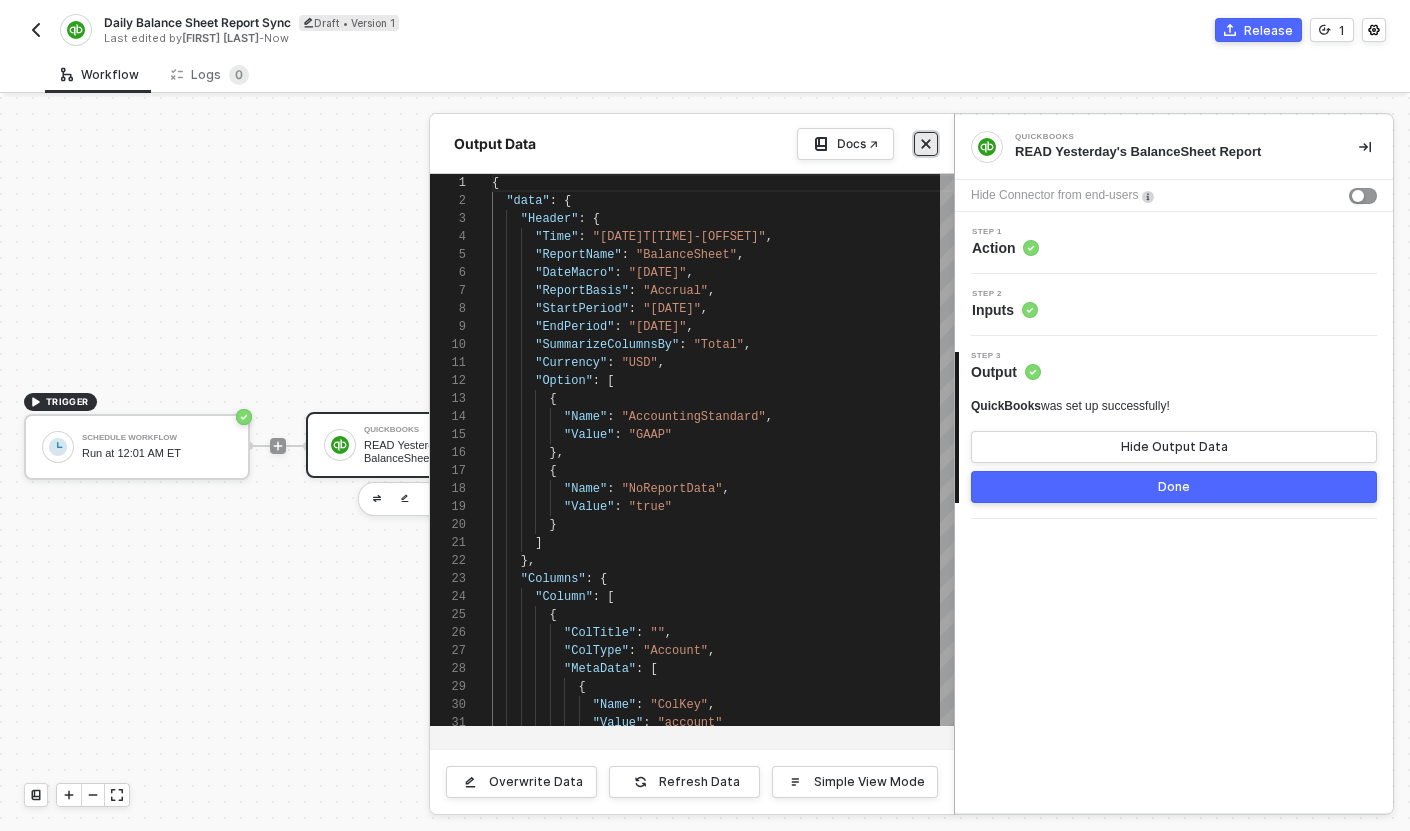 click 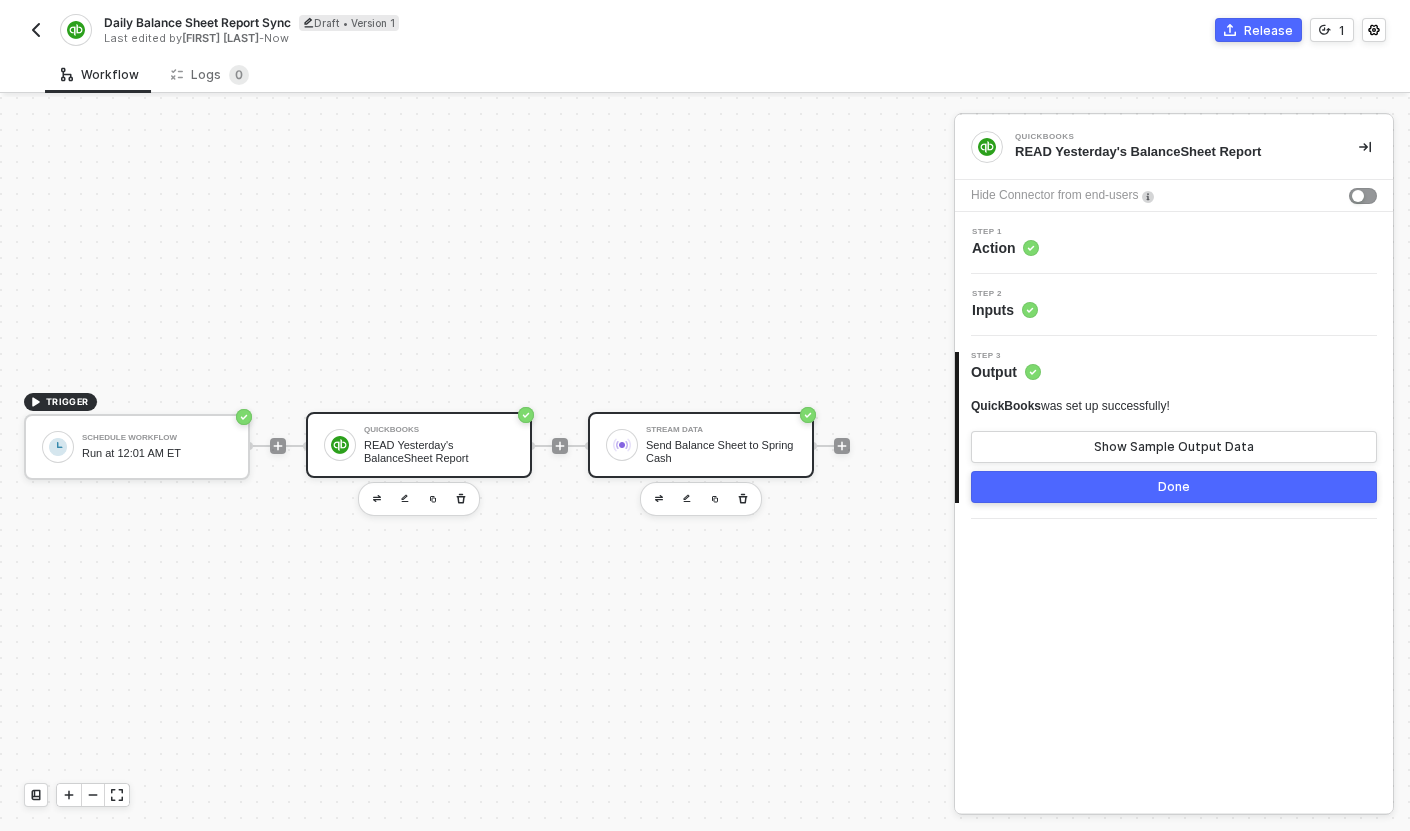 click on "Send Balance Sheet to Spring Cash" at bounding box center [721, 451] 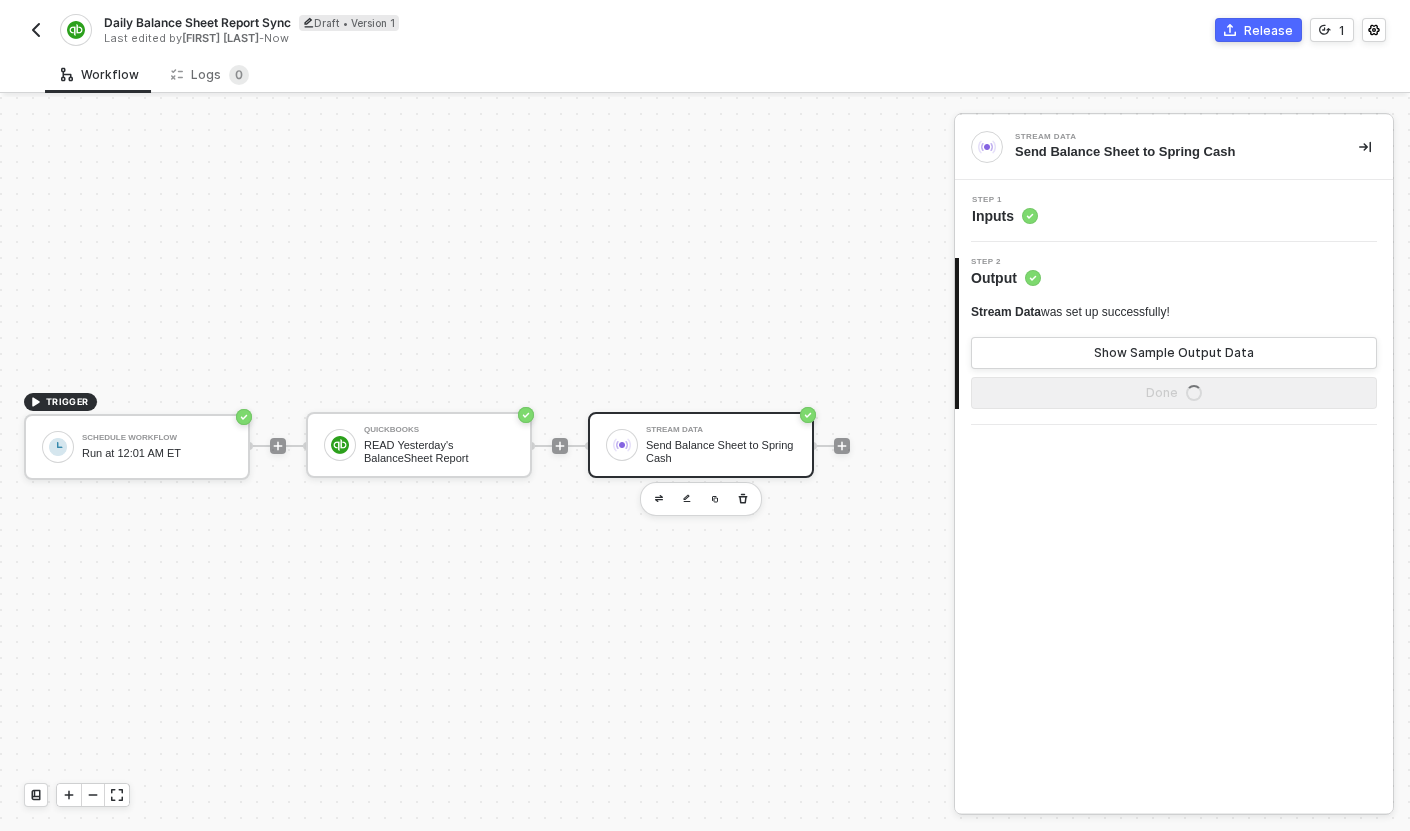 click on "Step 1 Inputs" at bounding box center (1176, 211) 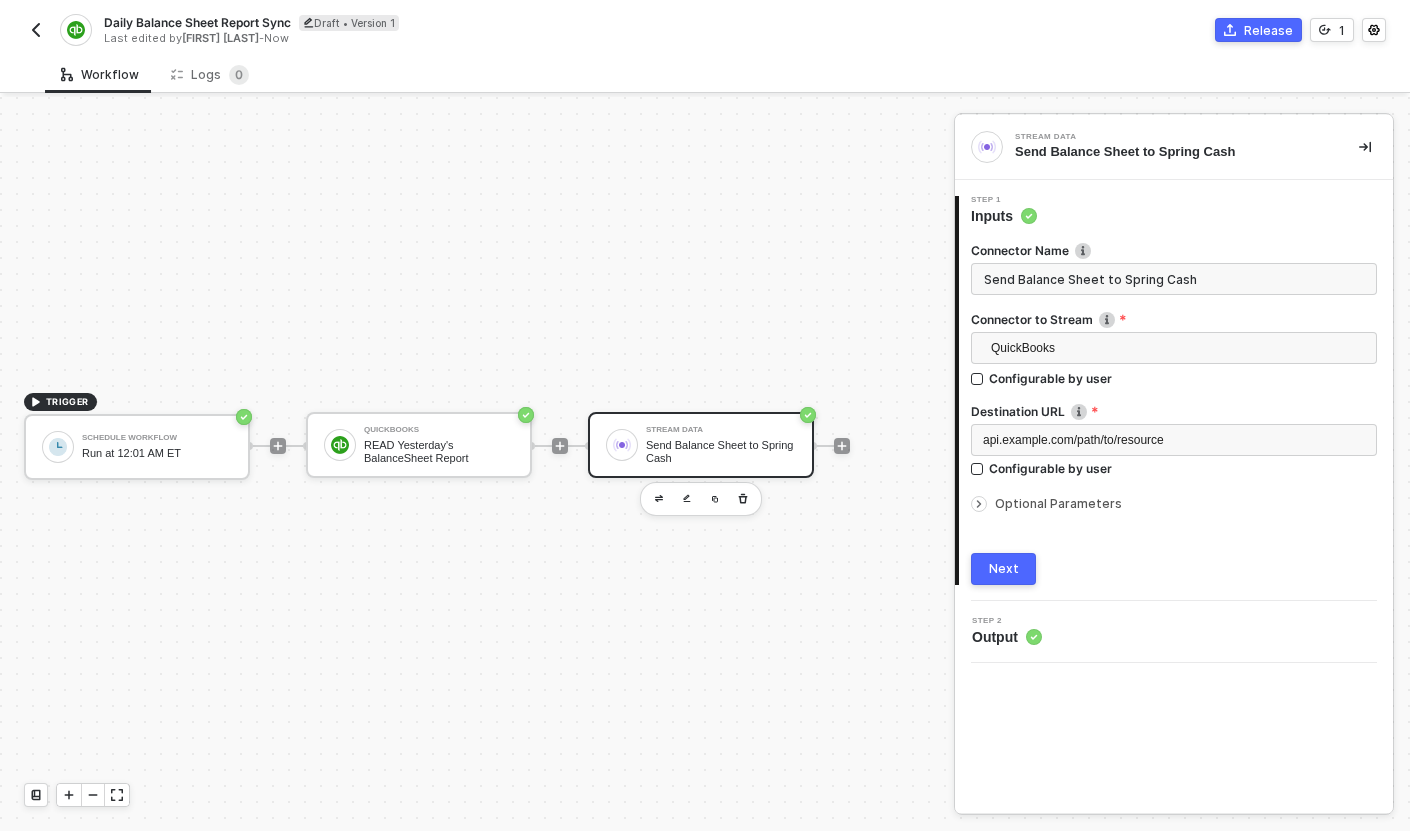 click at bounding box center (36, 30) 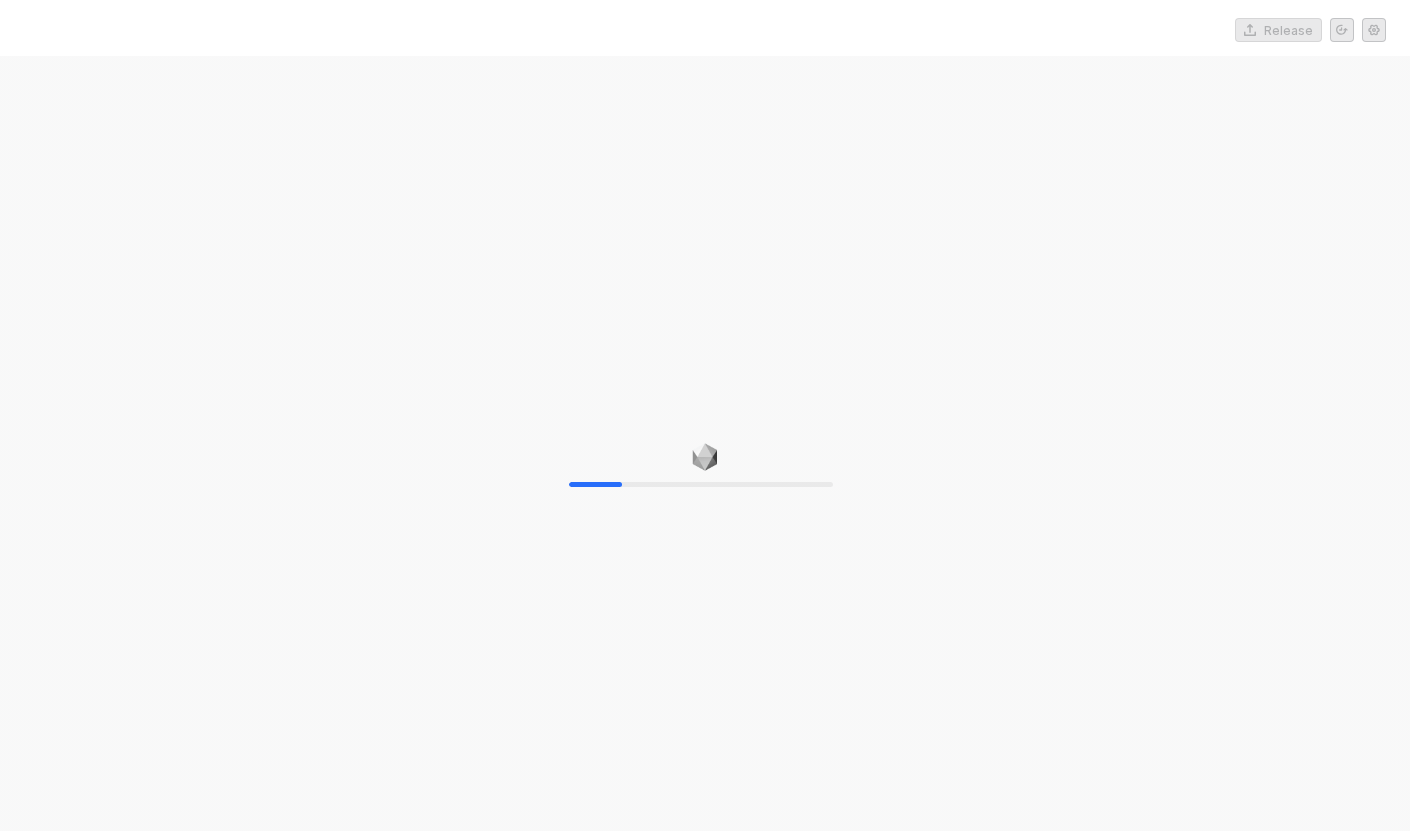 scroll, scrollTop: 0, scrollLeft: 0, axis: both 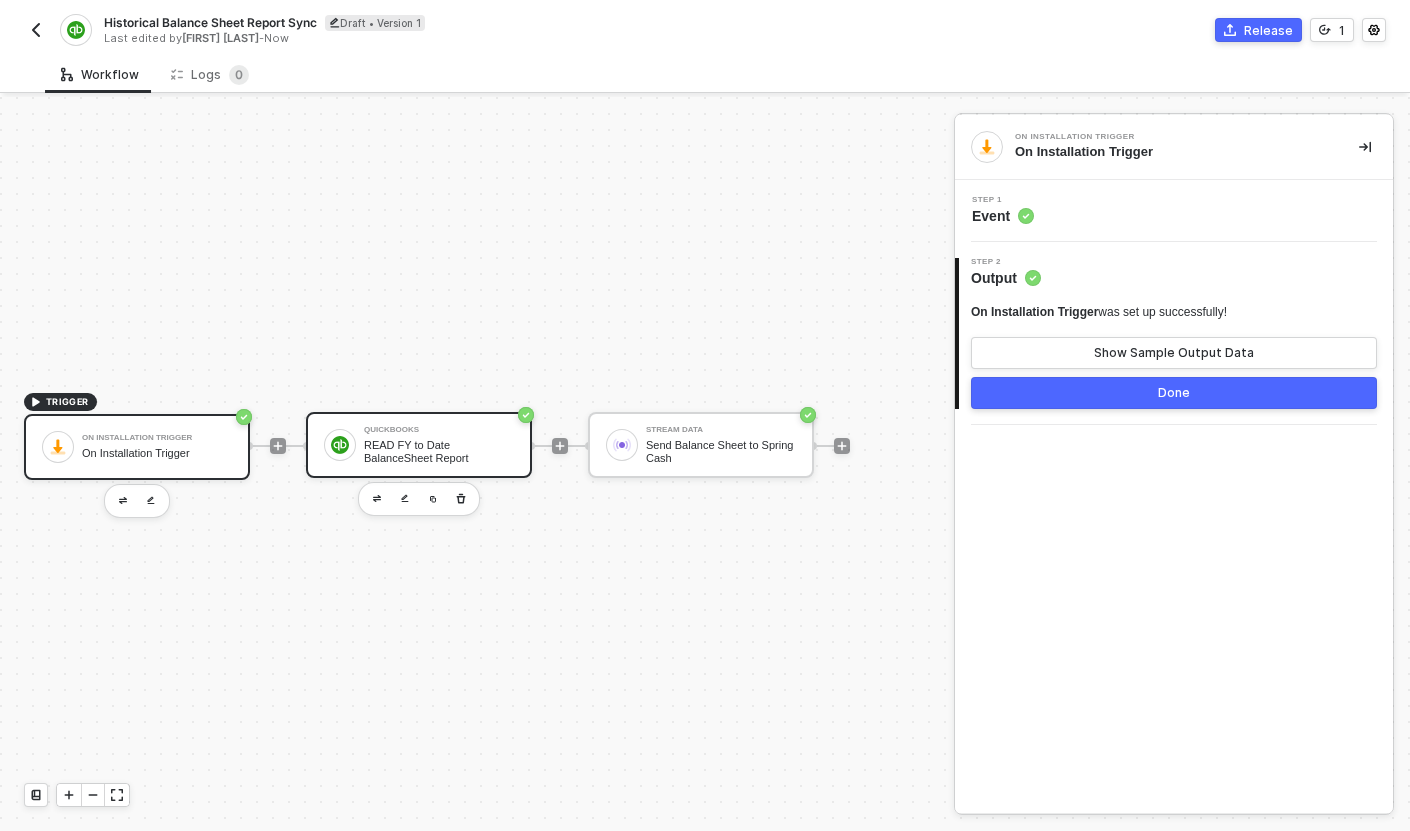 click on "QuickBooks READ FY to Date BalanceSheet Report" at bounding box center (439, 445) 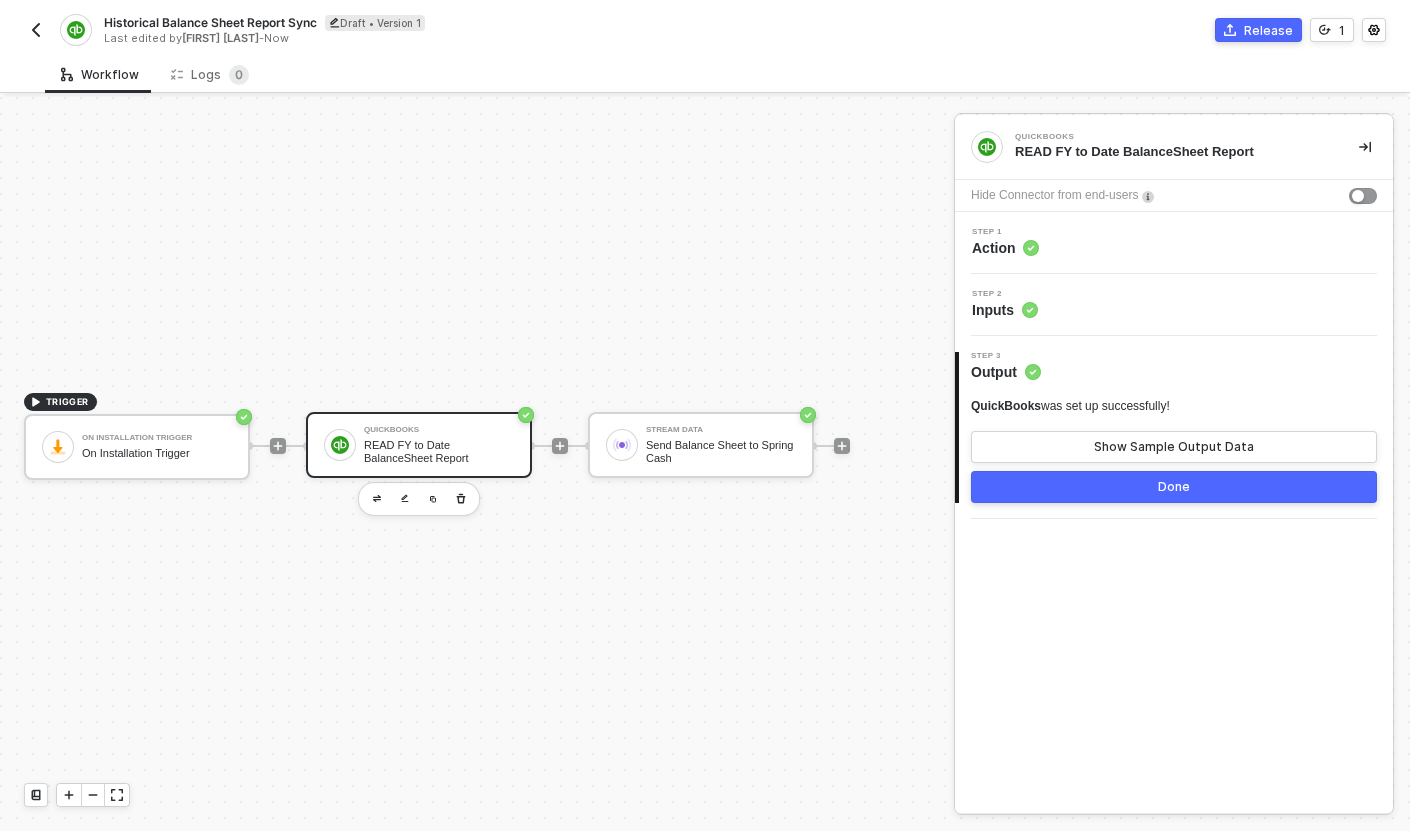 click on "Step 2 Inputs" at bounding box center [1176, 305] 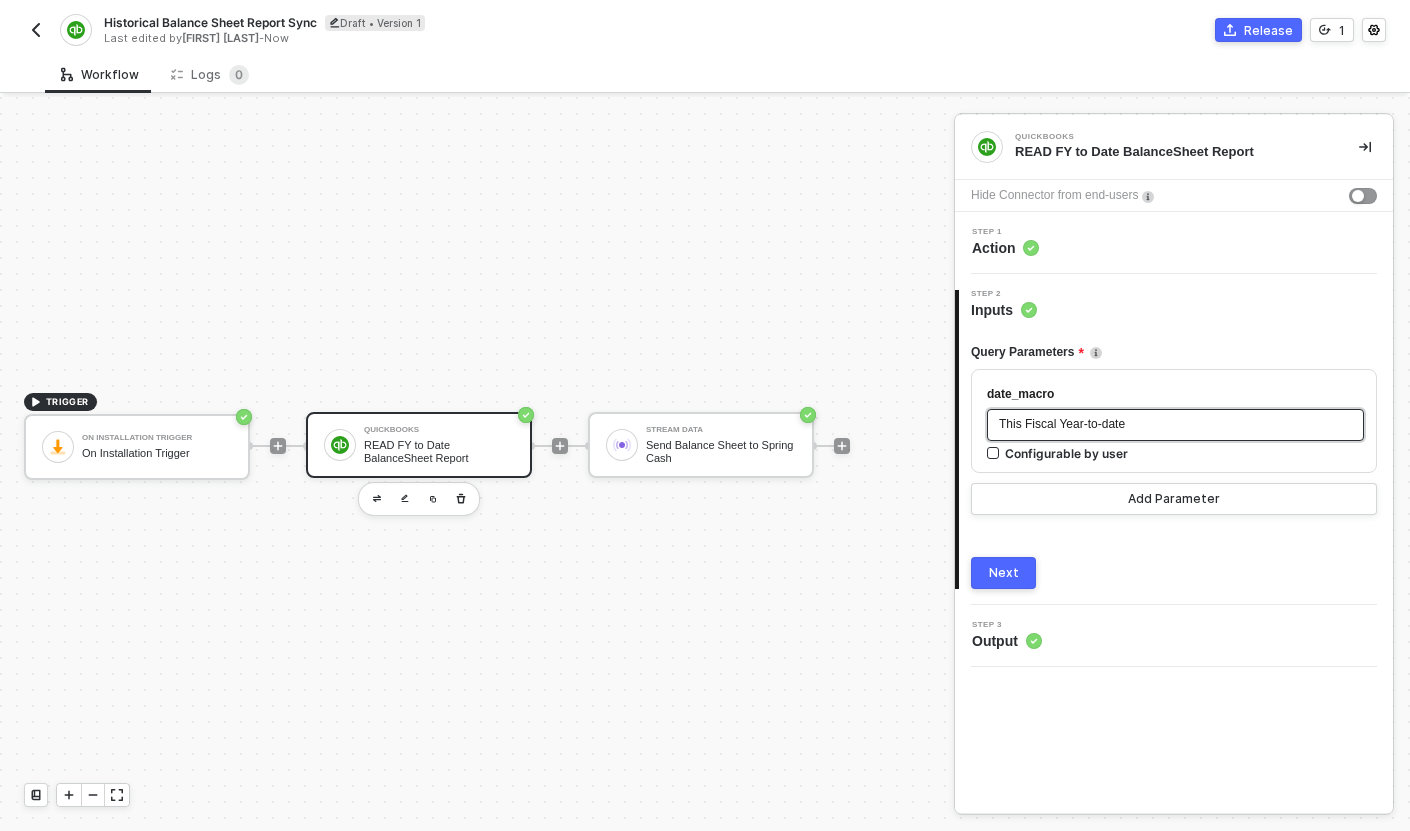 click on "This Fiscal Year-to-date" at bounding box center (1062, 424) 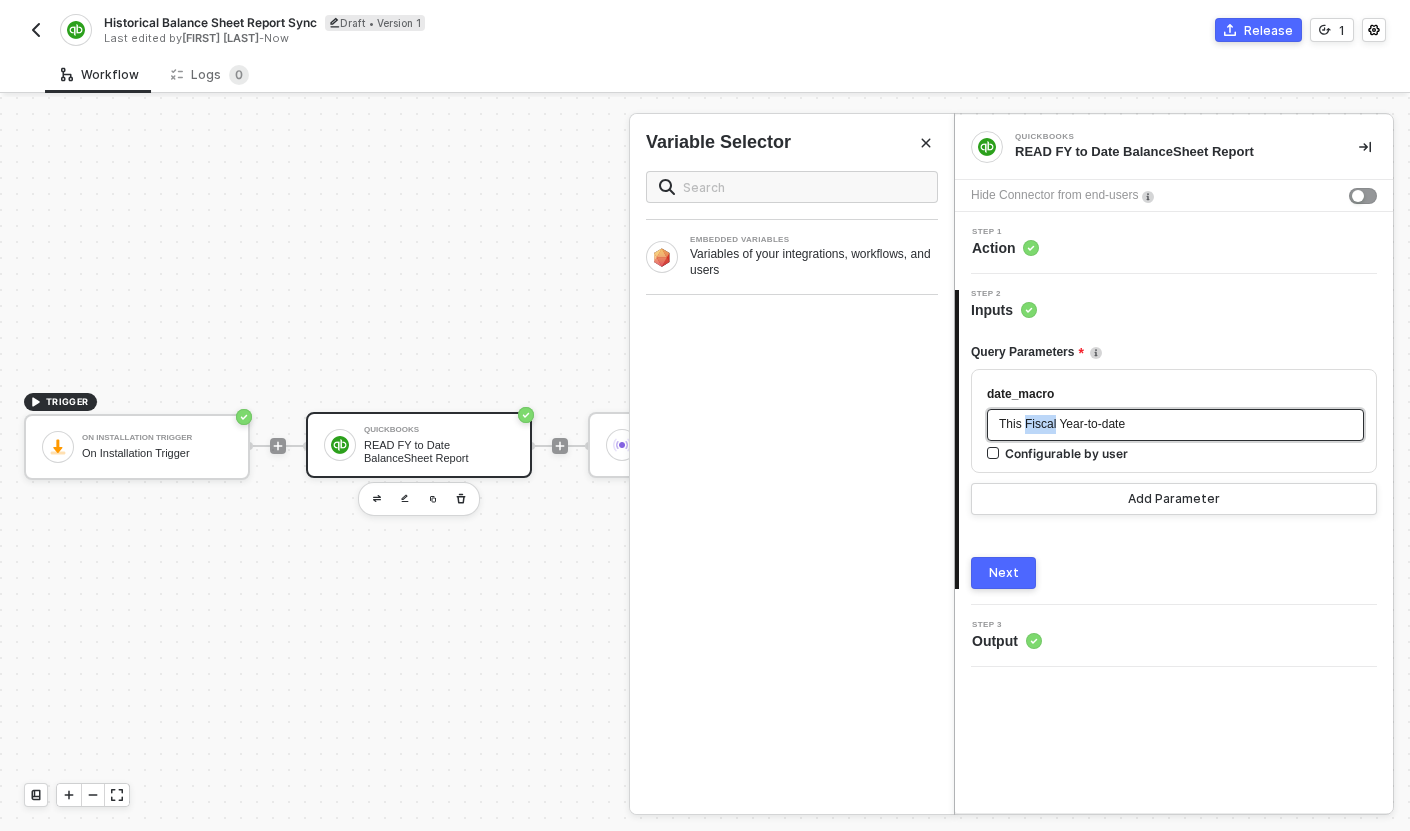 click on "This Fiscal Year-to-date" at bounding box center [1062, 424] 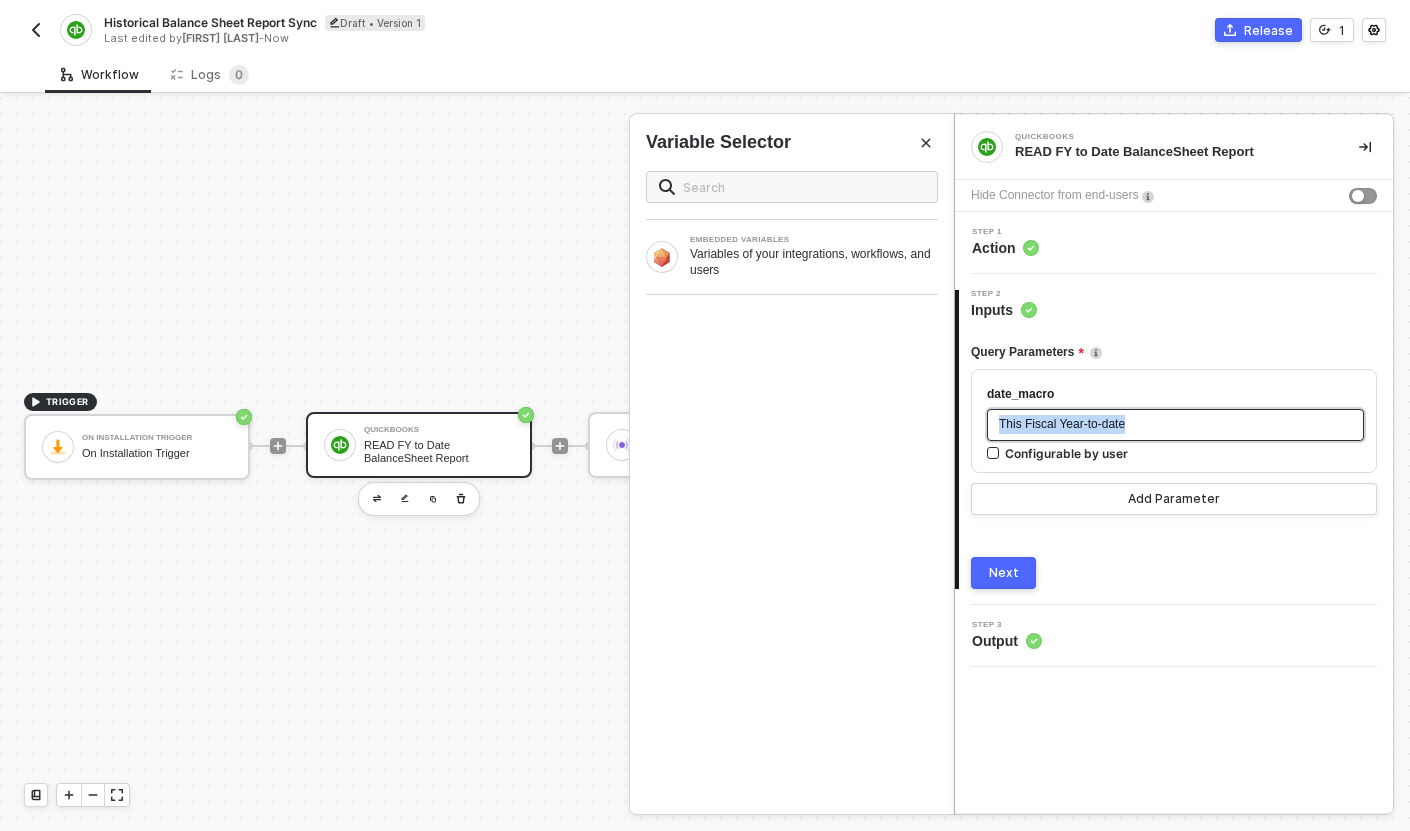 click on "This Fiscal Year-to-date" at bounding box center (1062, 424) 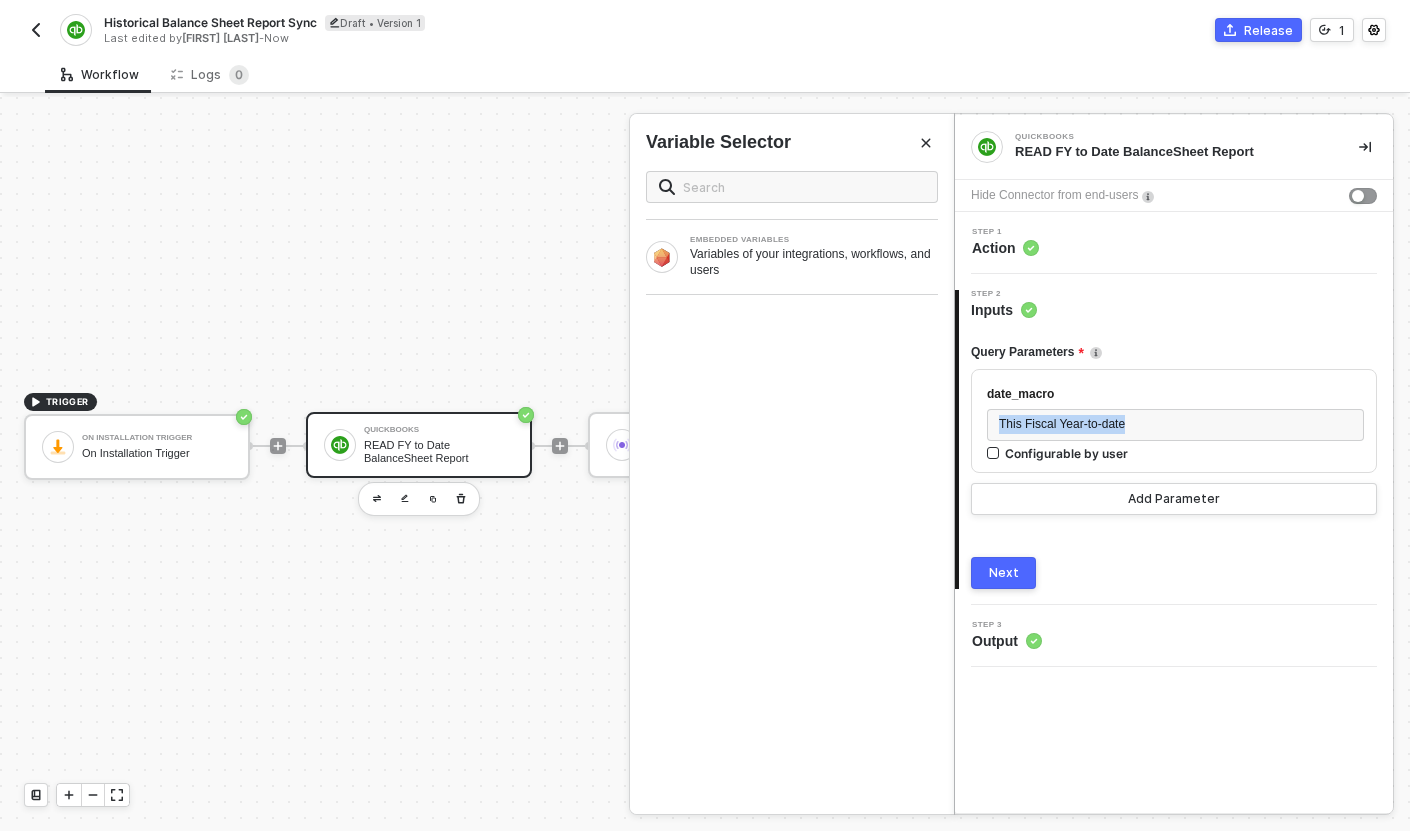 click on "Next" at bounding box center [1004, 573] 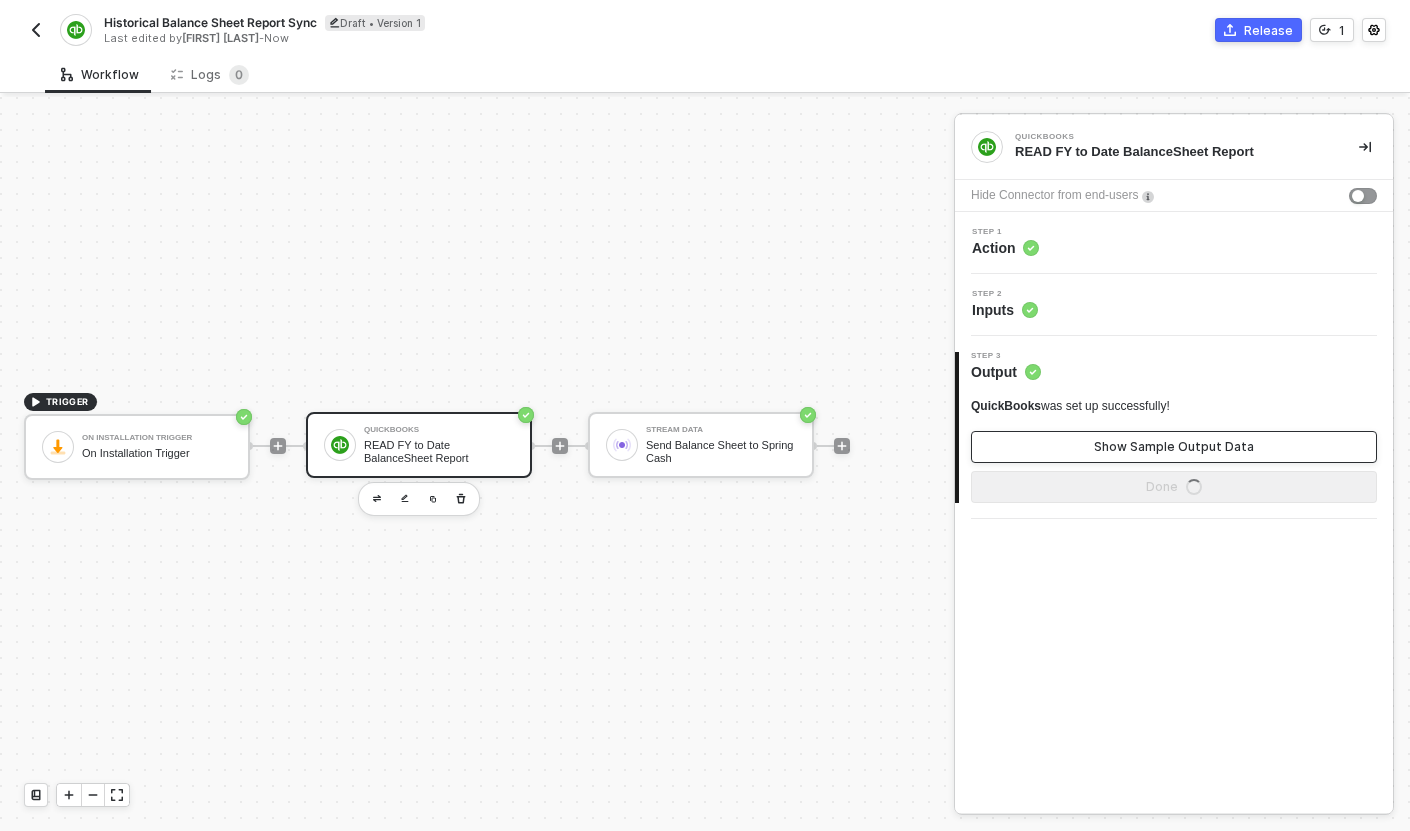click on "Show Sample Output Data" at bounding box center [1174, 447] 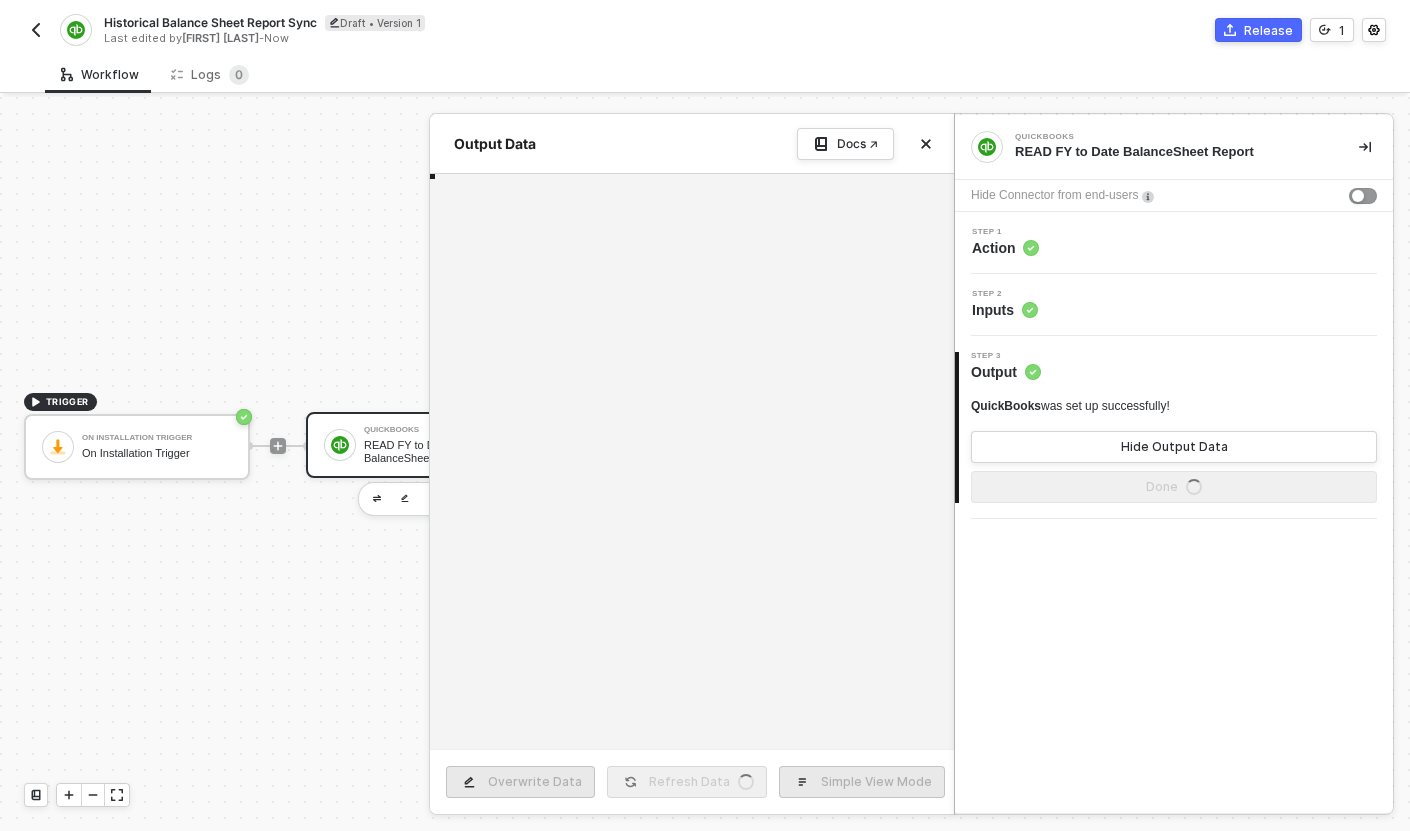 scroll, scrollTop: 180, scrollLeft: 0, axis: vertical 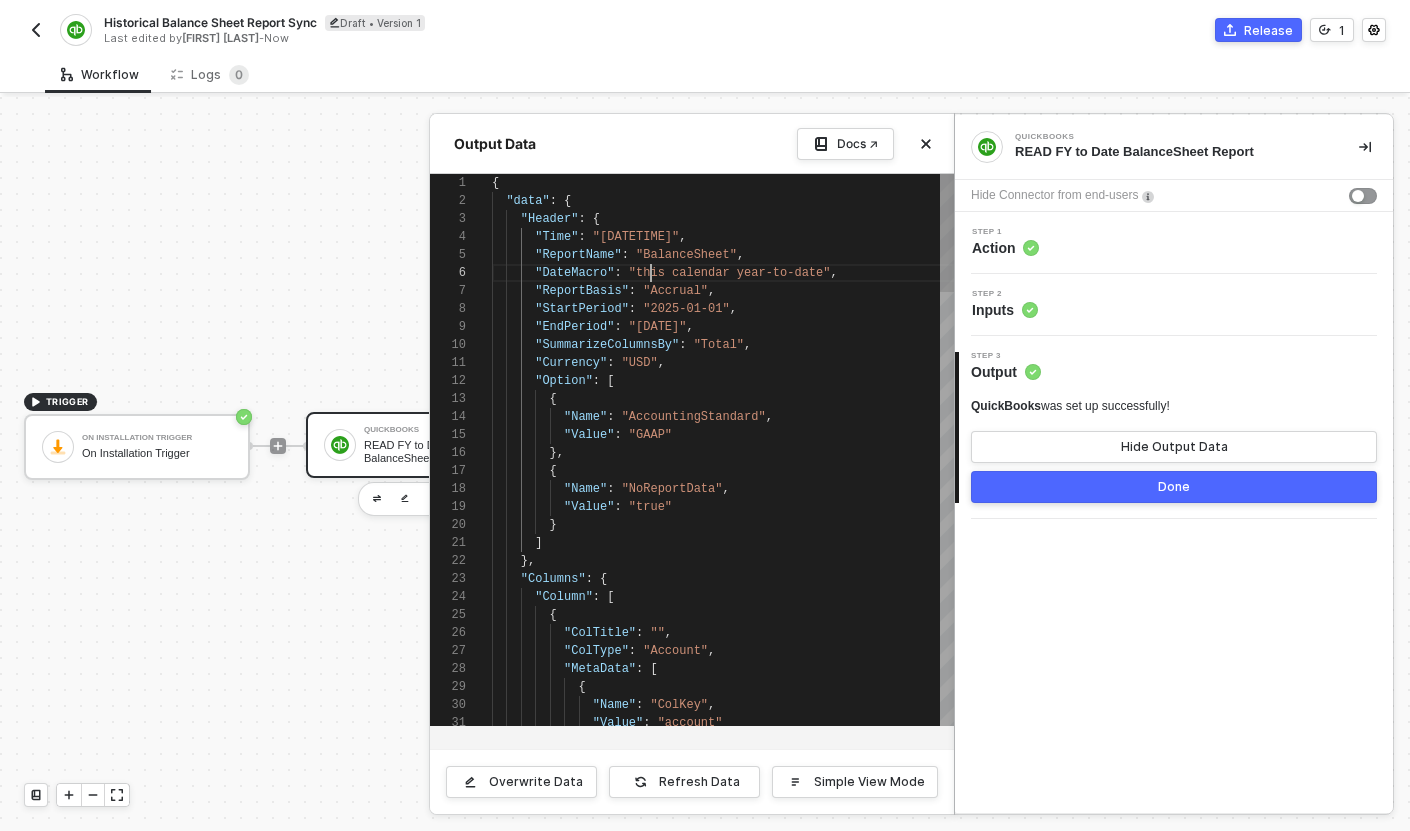 click on "1 2 3 4 5 6 7 8 9 10 11 12 13 14 15 16 17 18 19 20 21 22 23 24 25 26 27 28 29 30 31 {    "data" :   {      "Header" :   {        "Time" :   "2025-08-04T10:49:43-07:00" ,        "ReportName" :   "BalanceSheet" ,        "DateMacro" :   "this calendar year-to-date" ,        "ReportBasis" :   "Accrual" ,        "StartPeriod" :   "2025-01-01" ,        "EndPeriod" :   "2025-08-04" ,        "SummarizeColumnsBy" :   "Total" ,        "Currency" :   "USD" ,        "Option" :   [          {            "Name" :   "AccountingStandard" ,            "Value" :   "GAAP"          },          {            "Name" :   "NoReportData" ,            "Value" :   "true"          }        ]      },      "Columns" :   {        "Column" :   [          {            "ColTitle" :   "" ,            "ColType" :   "Account" ," at bounding box center [692, 450] 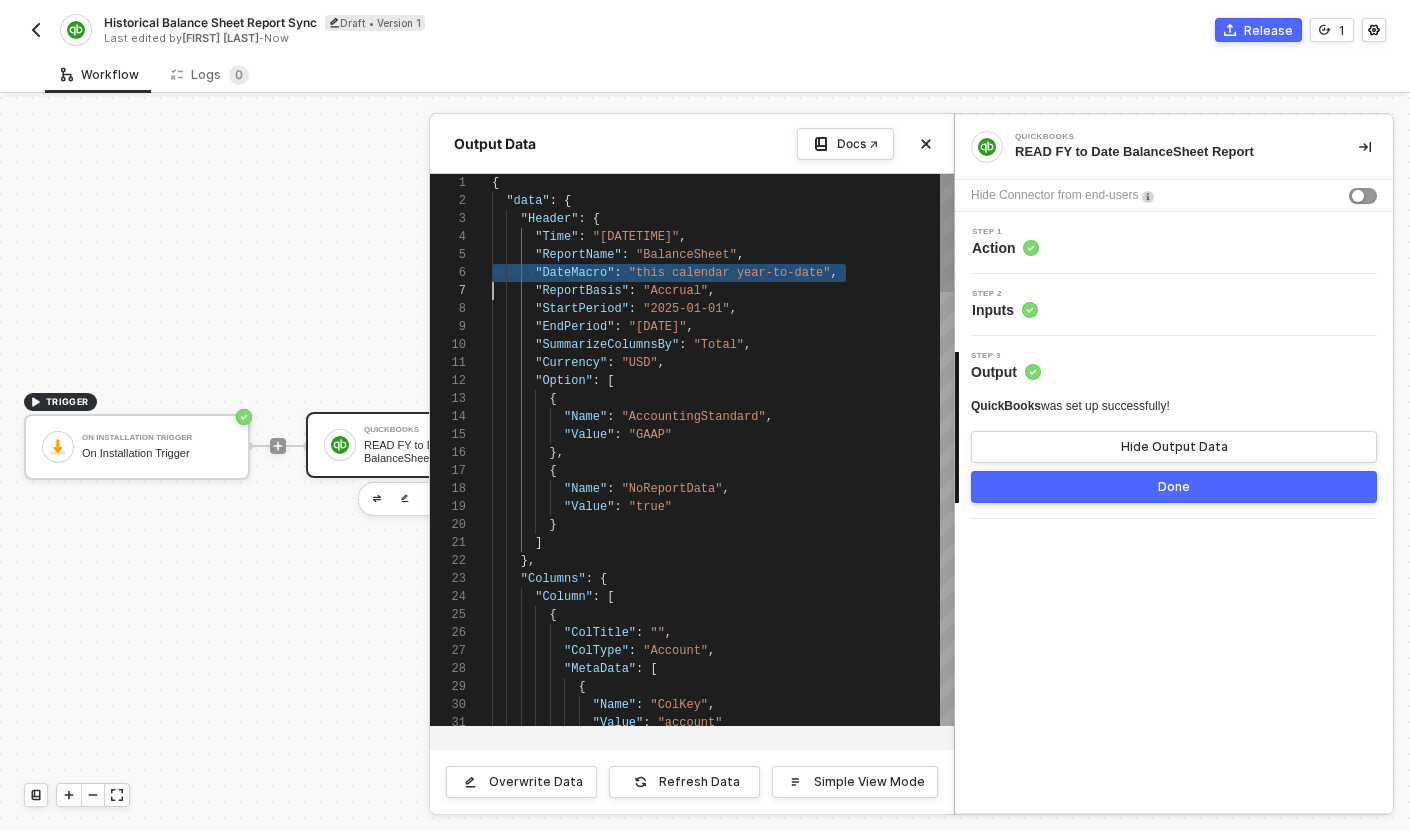 scroll, scrollTop: 90, scrollLeft: 0, axis: vertical 